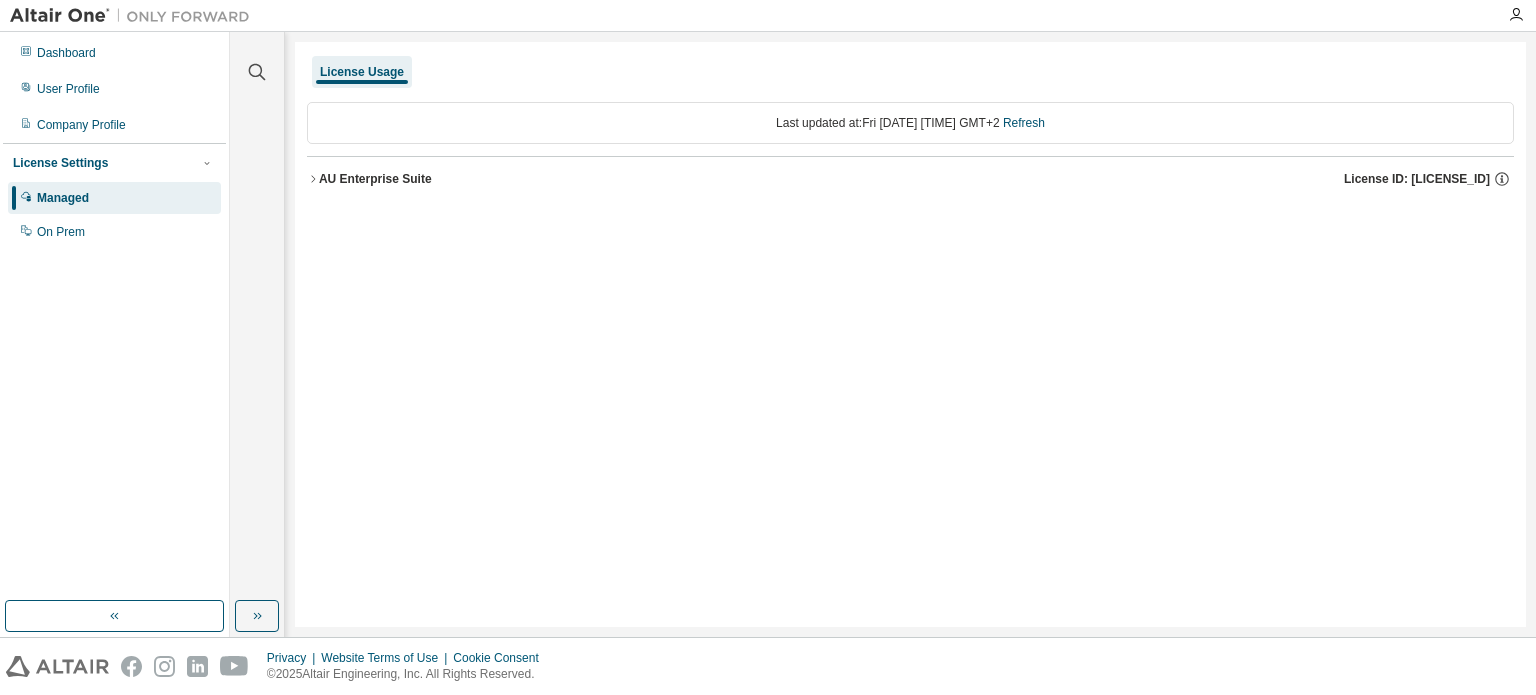 scroll, scrollTop: 0, scrollLeft: 0, axis: both 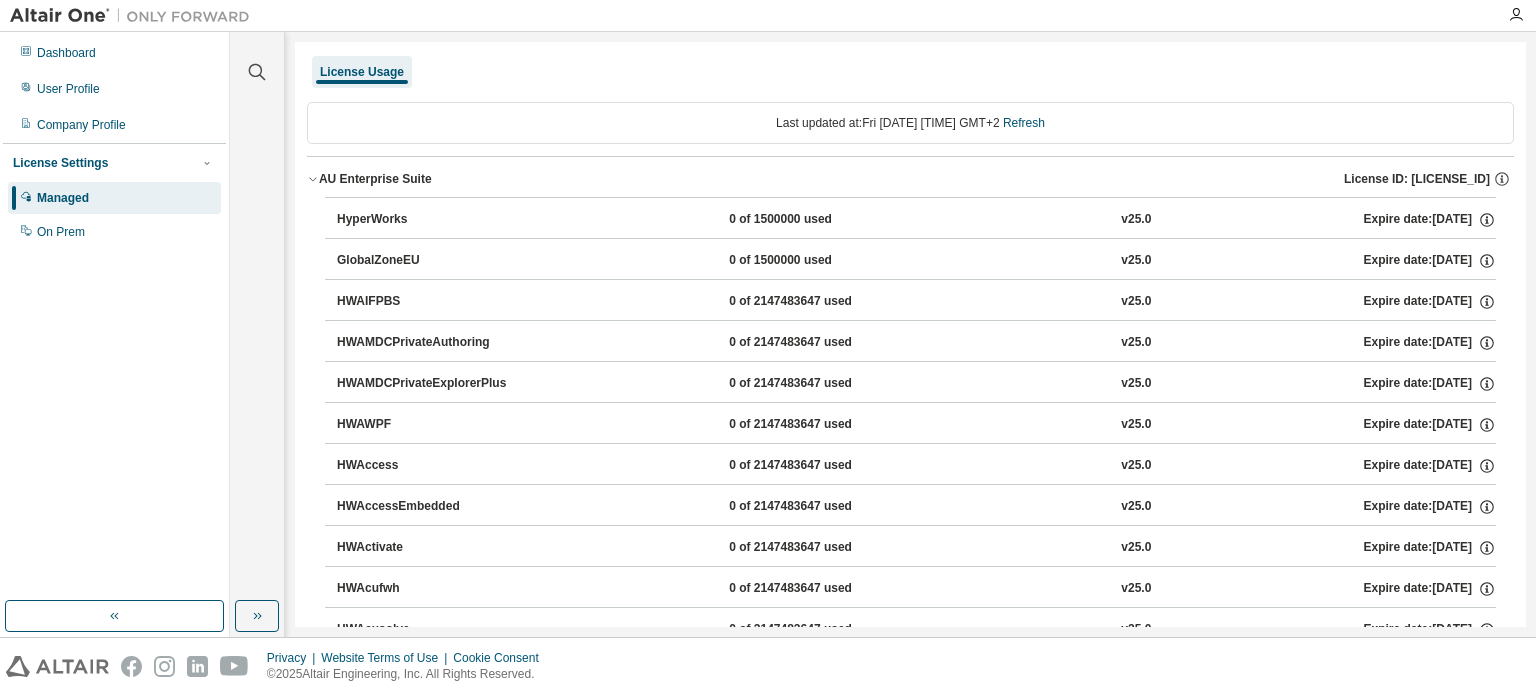 click on "HyperWorks" at bounding box center [427, 220] 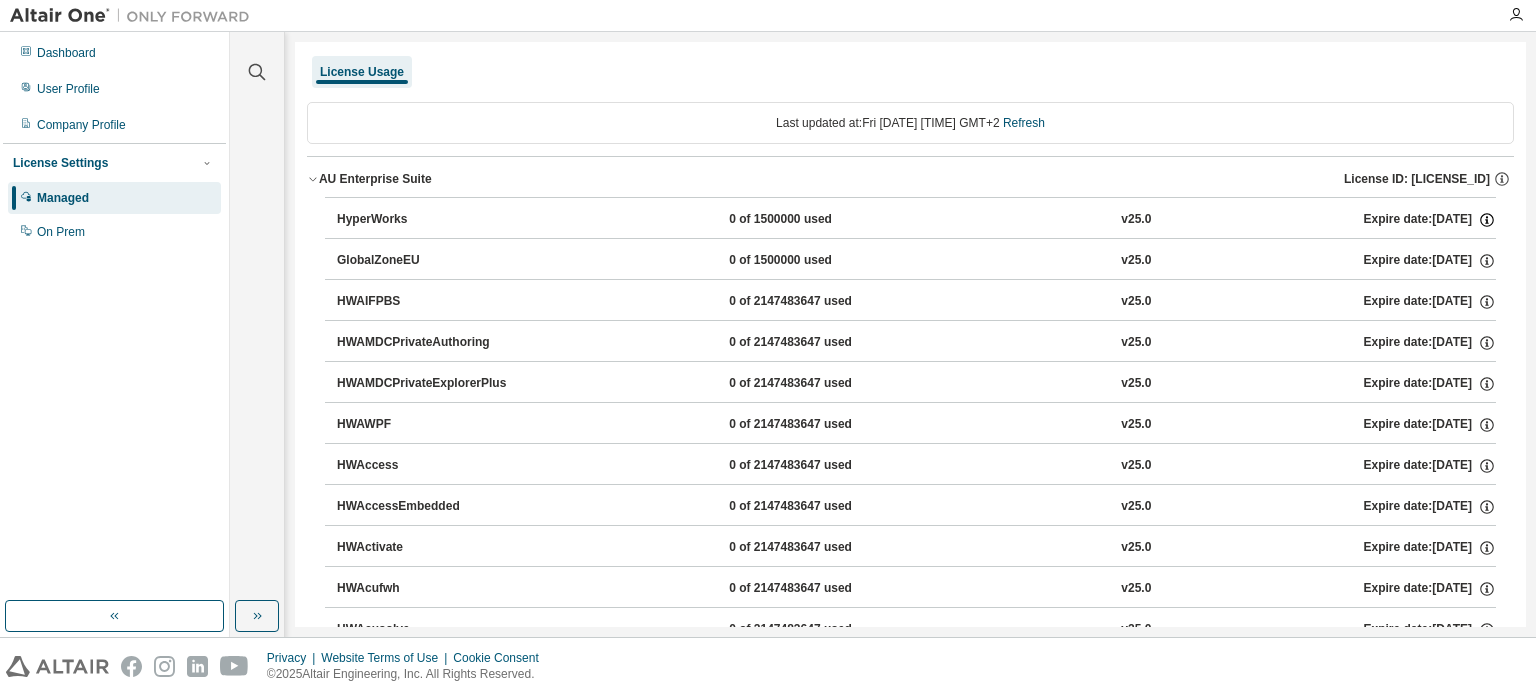 click 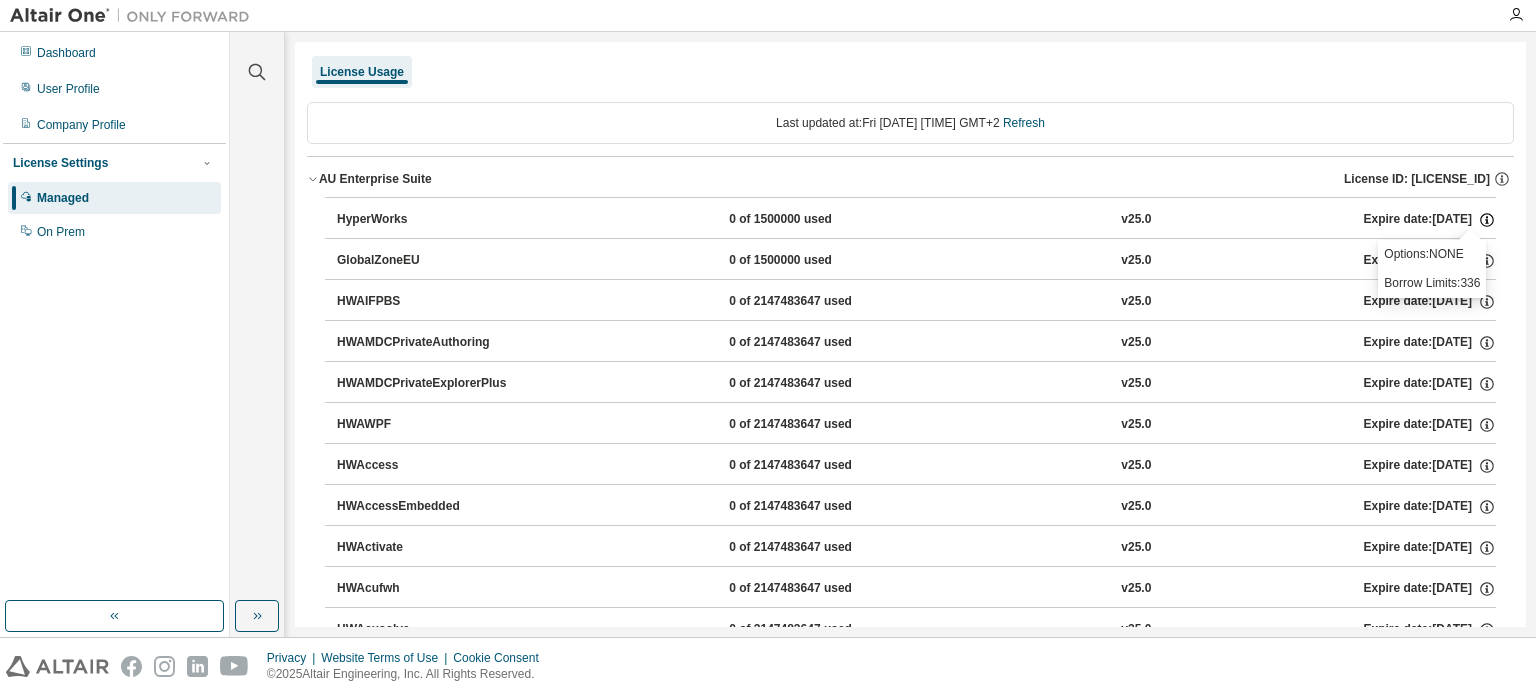 click 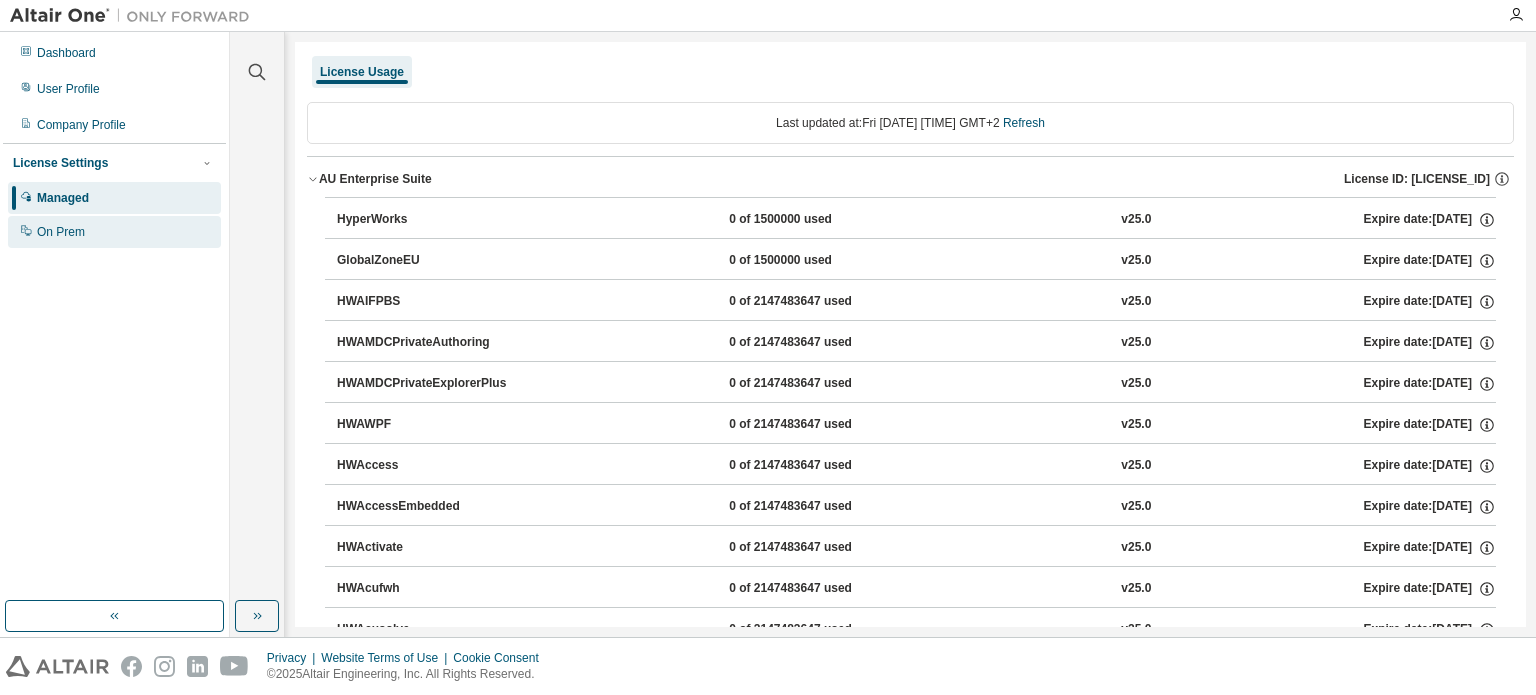 click on "On Prem" at bounding box center [114, 232] 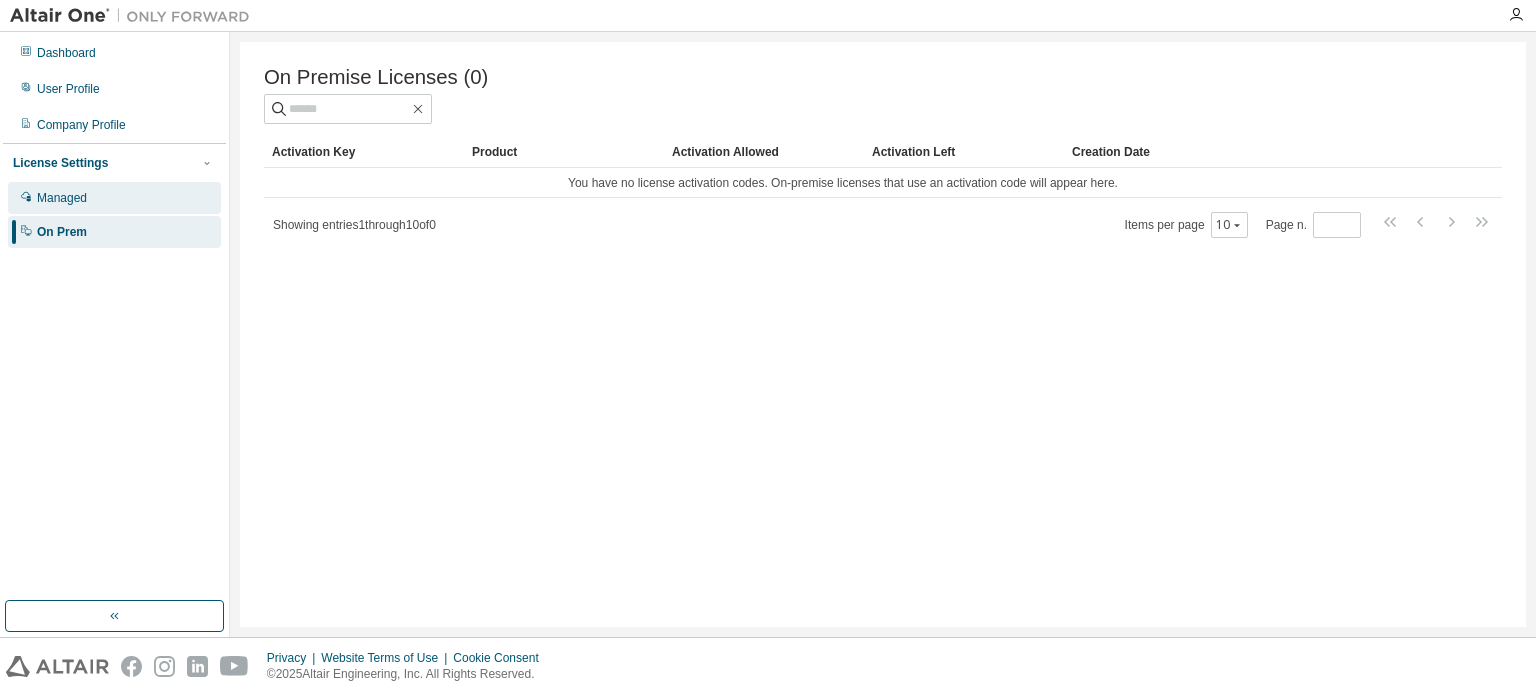 click on "Managed" at bounding box center (62, 198) 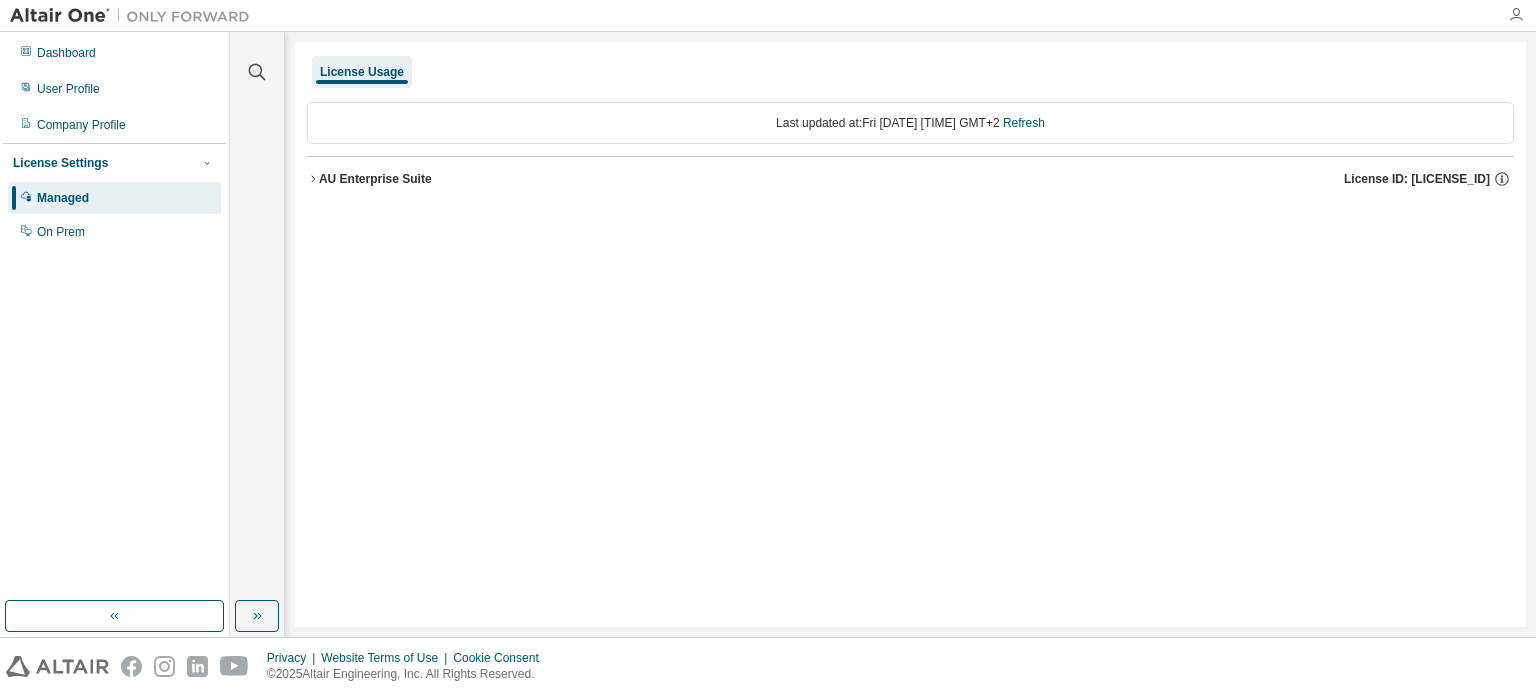 click at bounding box center [1516, 15] 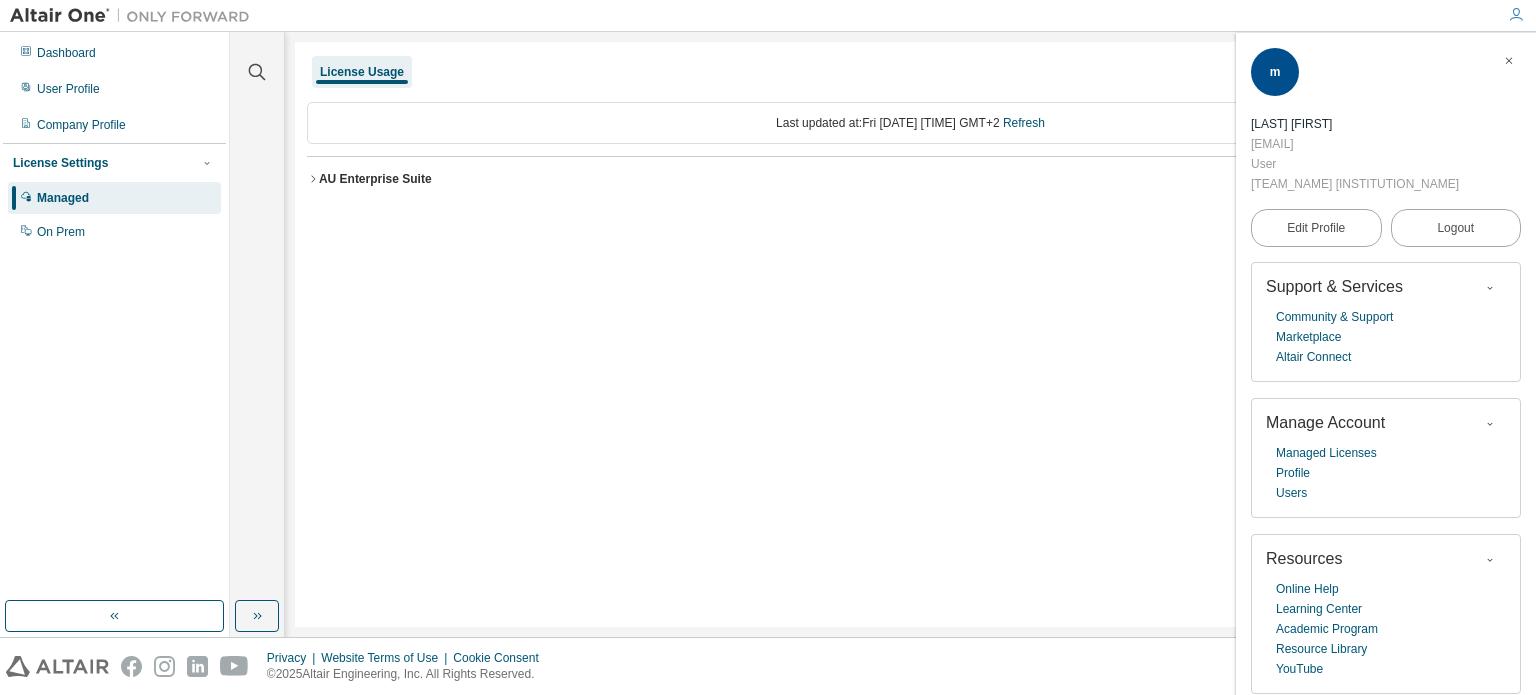 click on "License Usage Last updated at:  Fri [DATE] [TIME] GMT+2   Refresh AU Enterprise Suite License ID: [LICENSE_ID]" at bounding box center [910, 334] 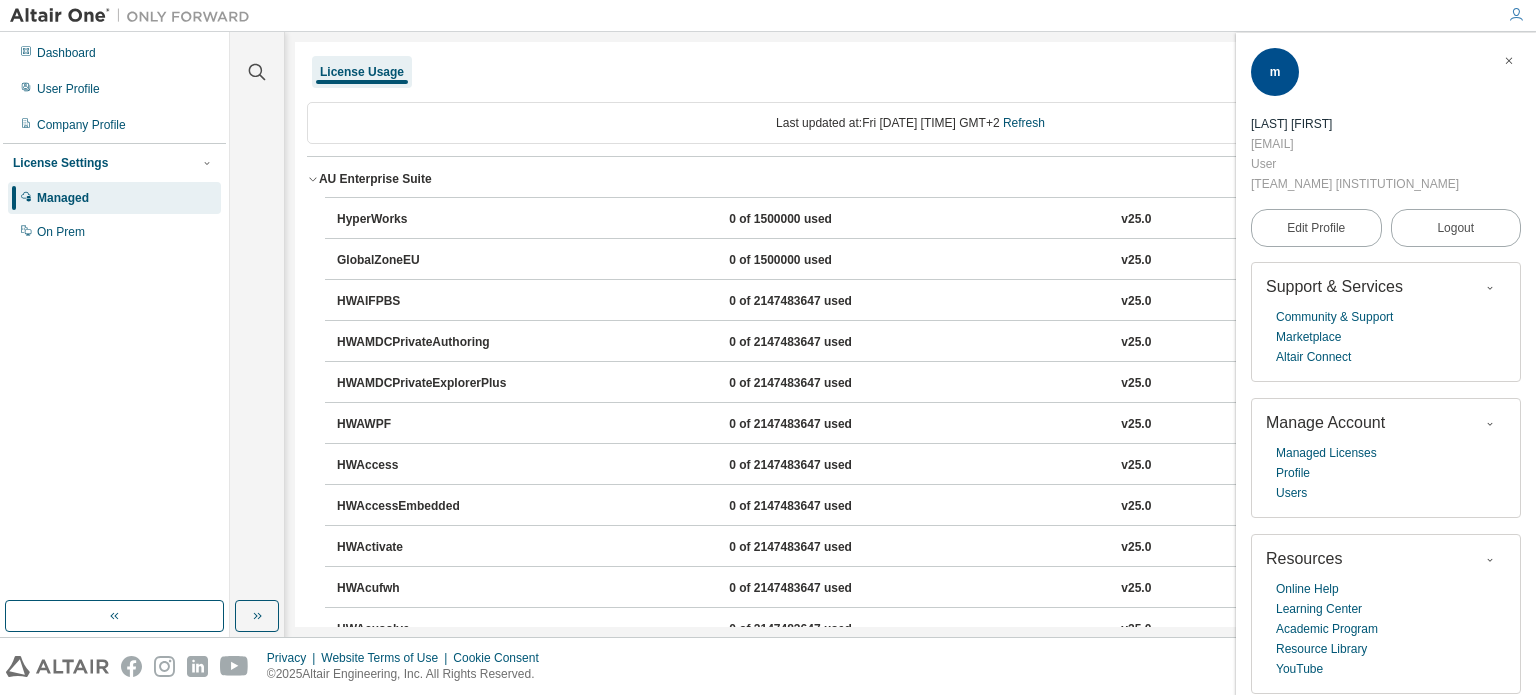 click at bounding box center [1509, 61] 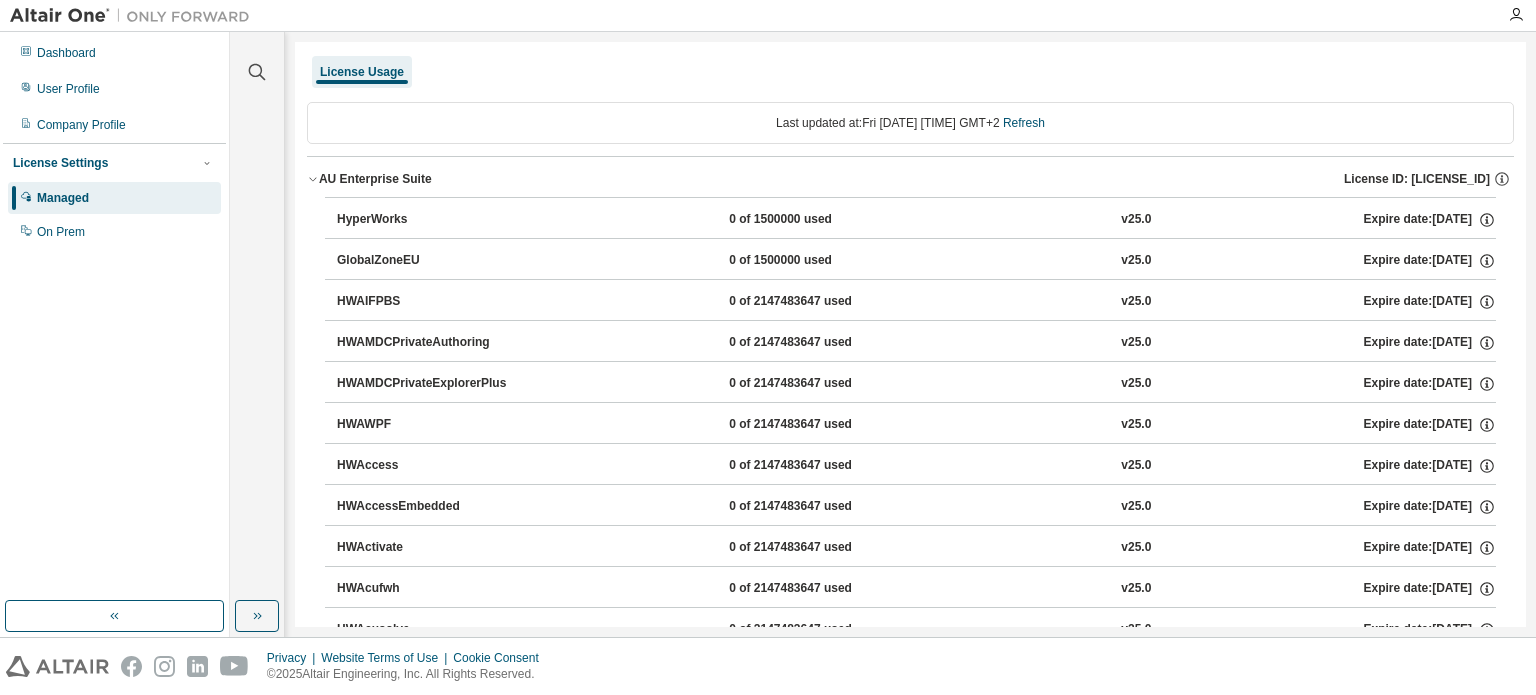 click on "Last updated at:  Fri [DATE] [TIME] GMT+2   Refresh" at bounding box center (910, 123) 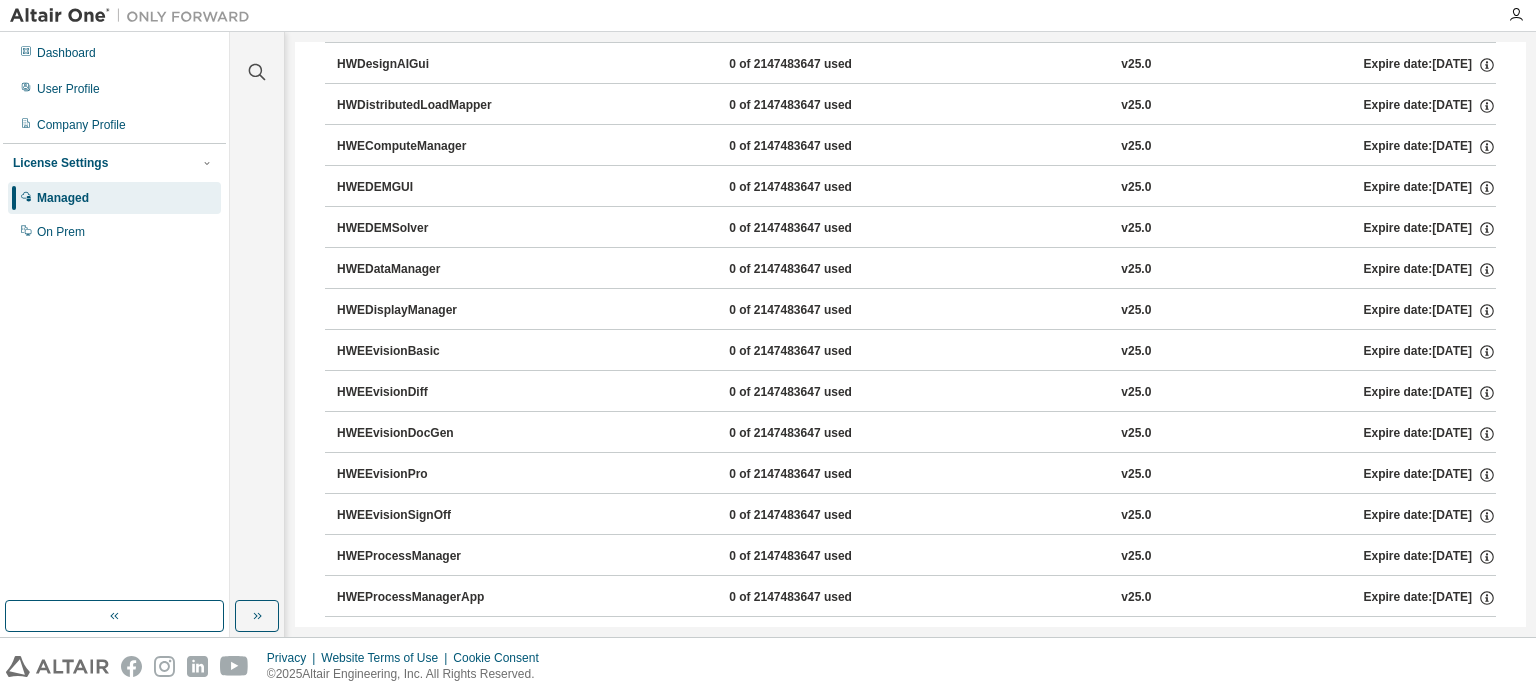 scroll, scrollTop: 2100, scrollLeft: 0, axis: vertical 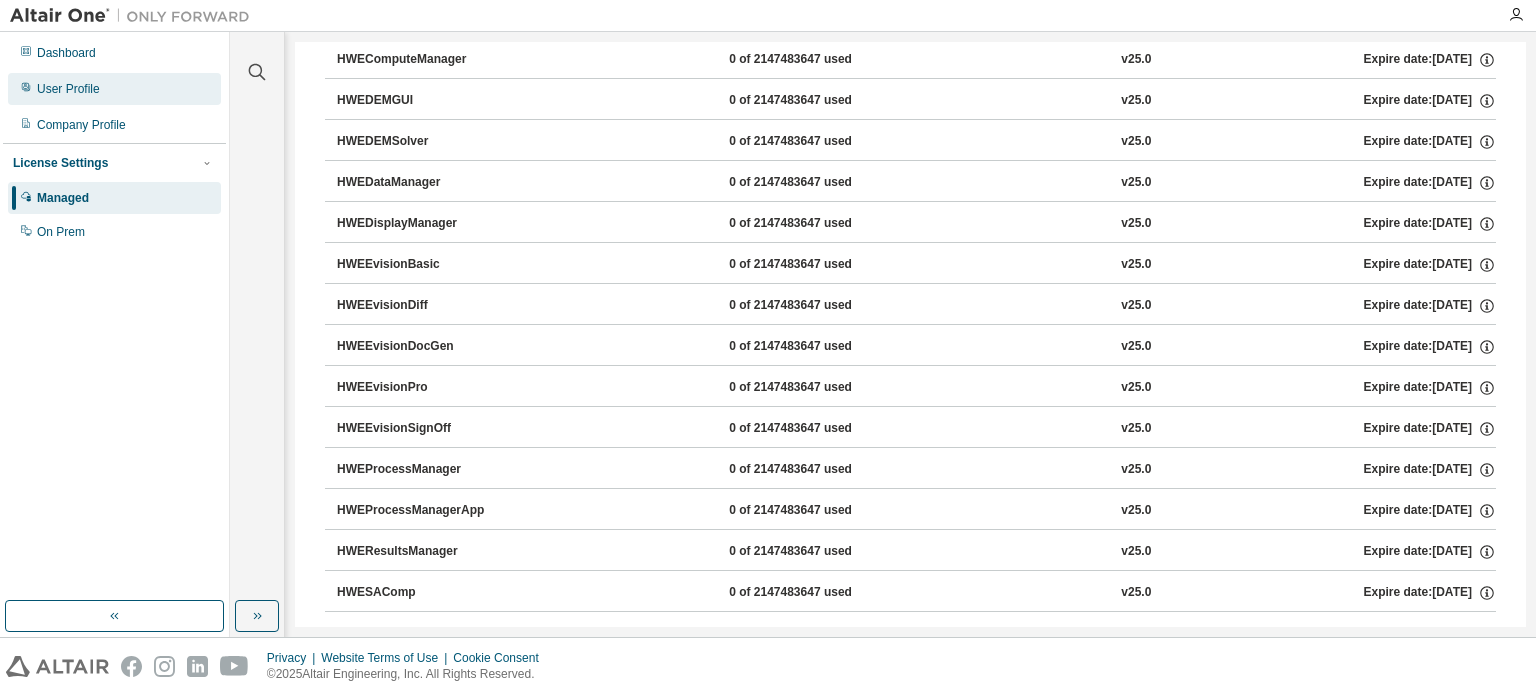 click on "User Profile" at bounding box center (68, 89) 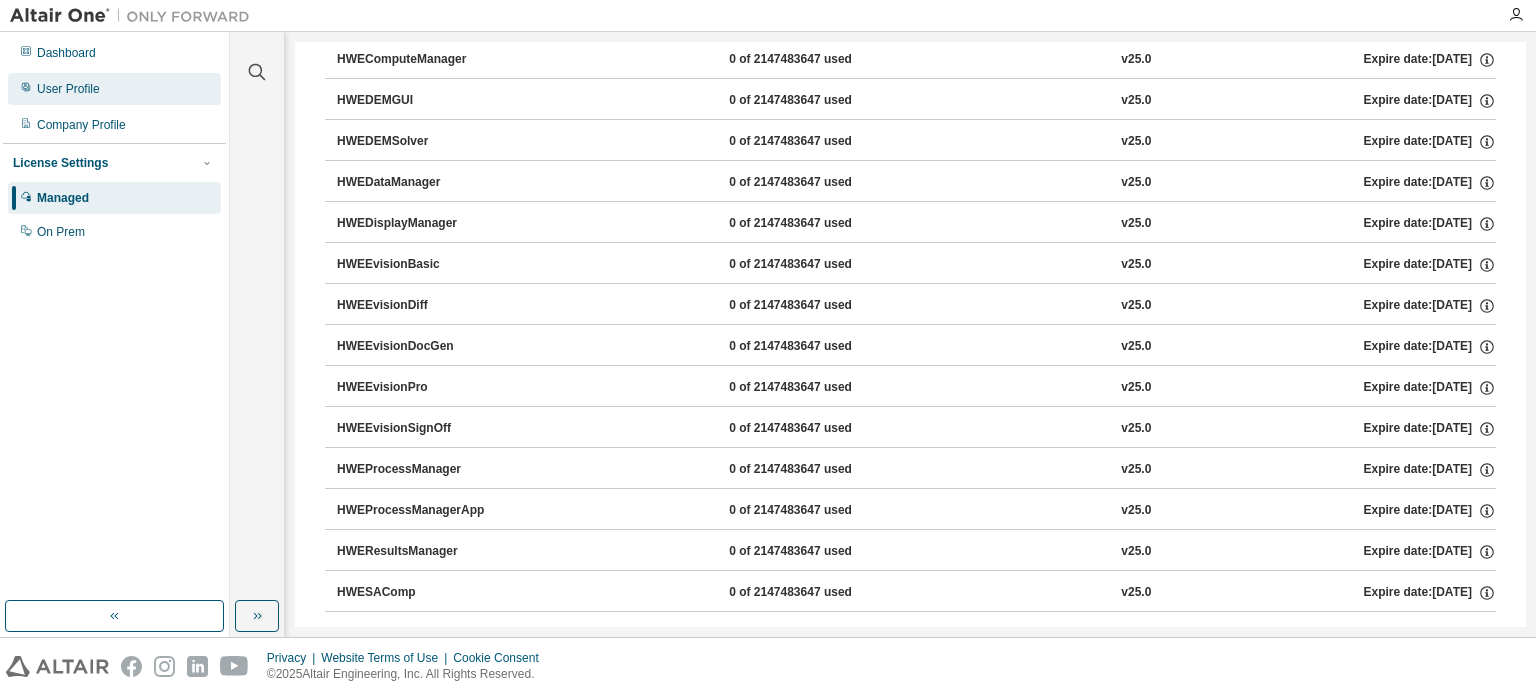 scroll, scrollTop: 0, scrollLeft: 0, axis: both 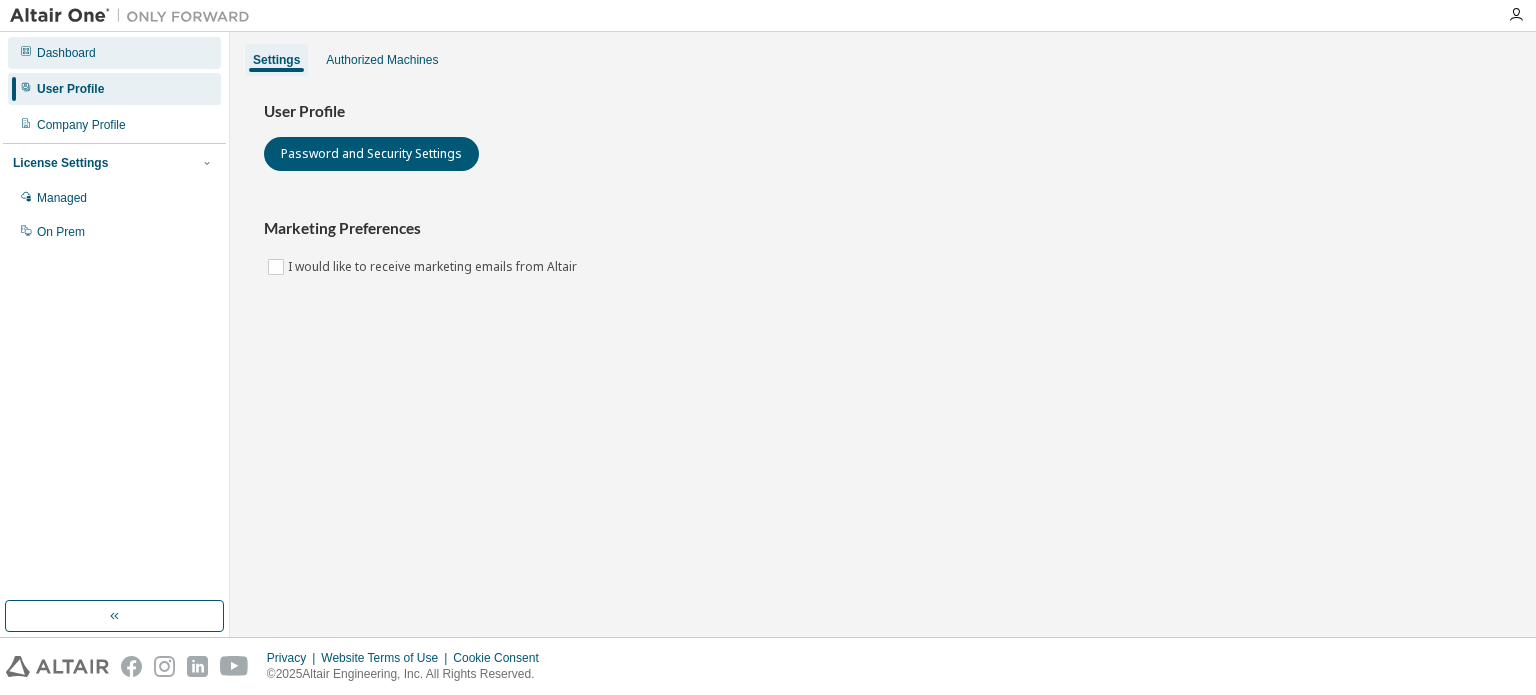 click on "Dashboard" at bounding box center [66, 53] 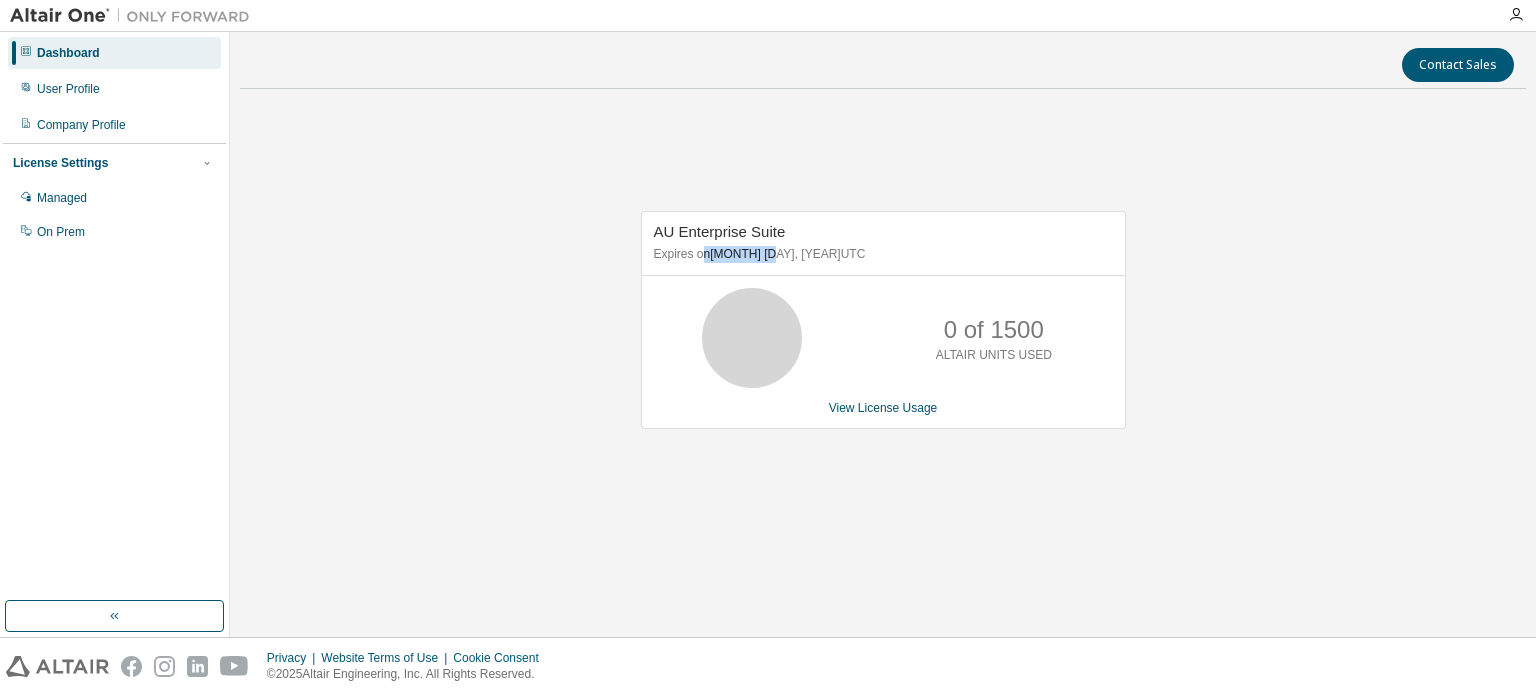 drag, startPoint x: 700, startPoint y: 253, endPoint x: 780, endPoint y: 255, distance: 80.024994 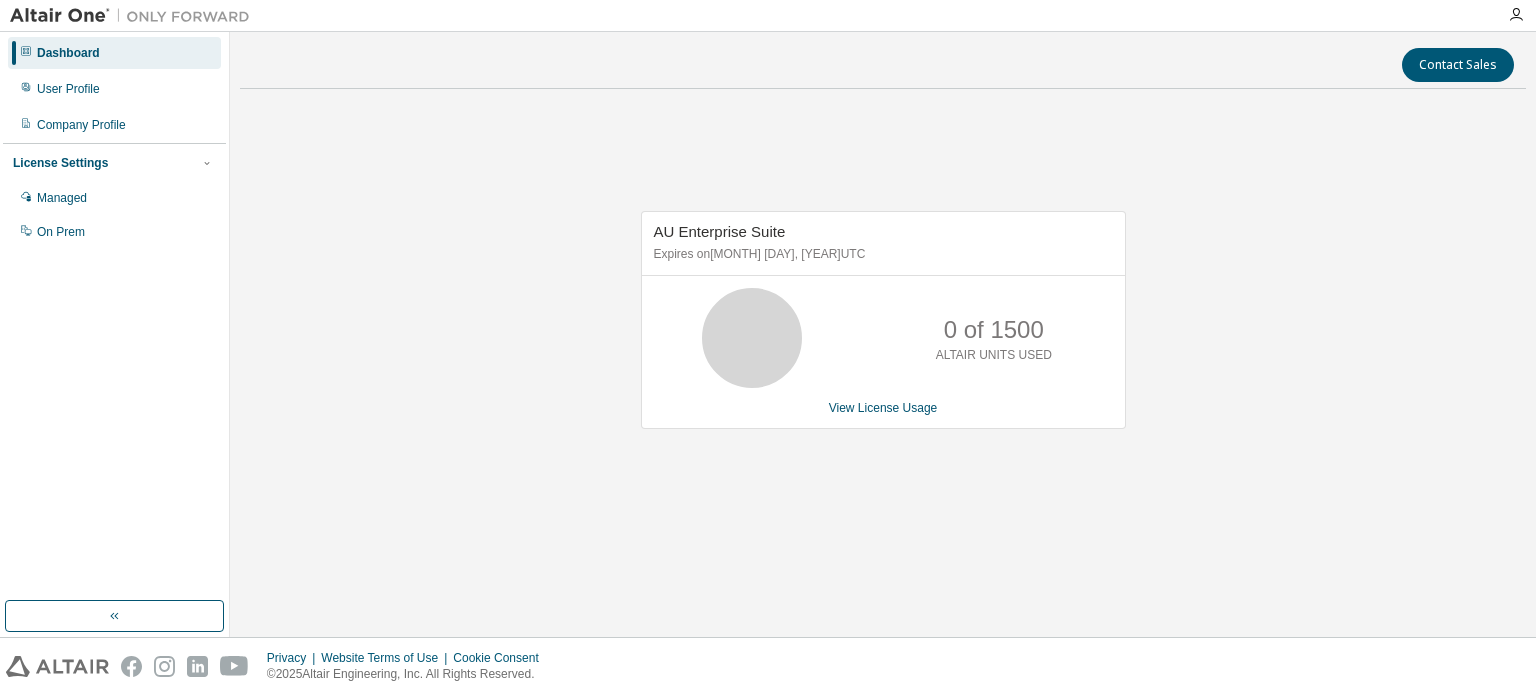 click on "Expires on  [MONTH] [DAY], [YEAR]  UTC" at bounding box center [881, 254] 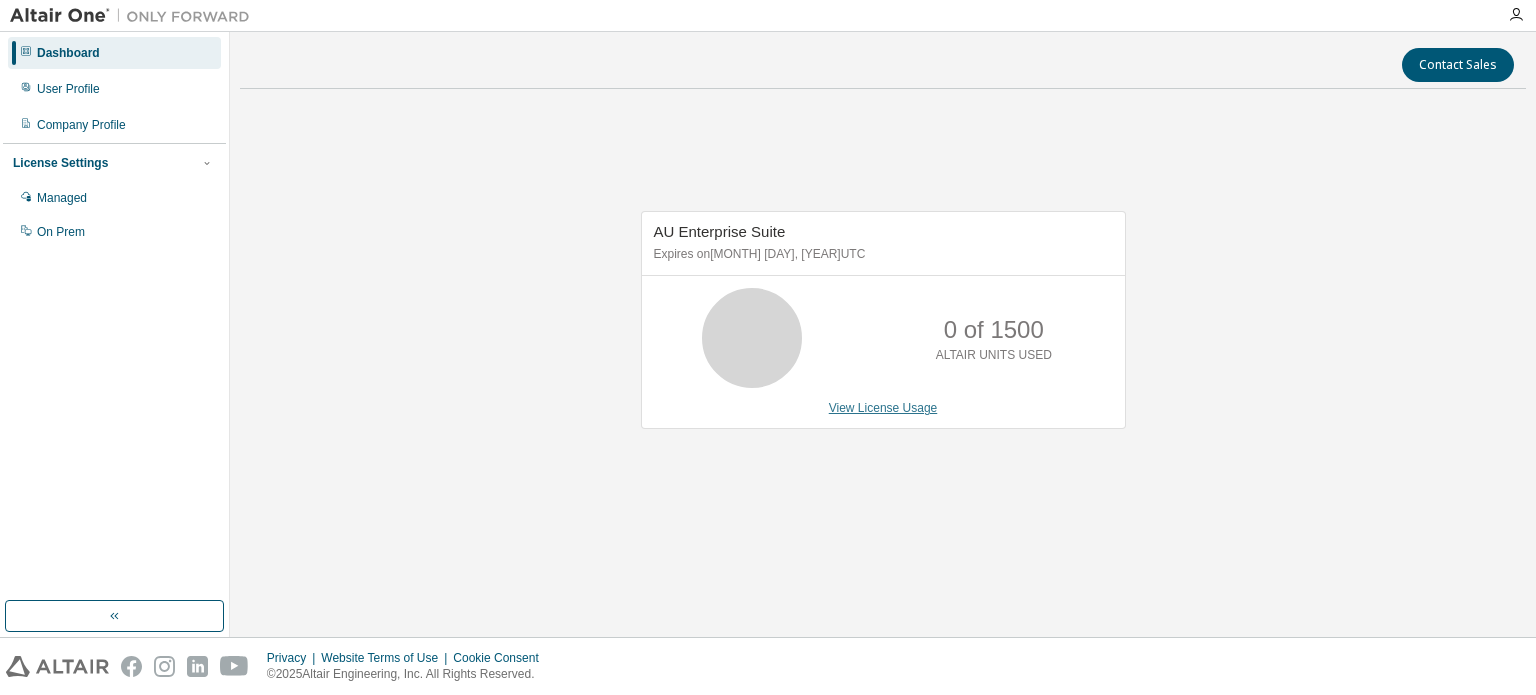 click on "View License Usage" at bounding box center [883, 408] 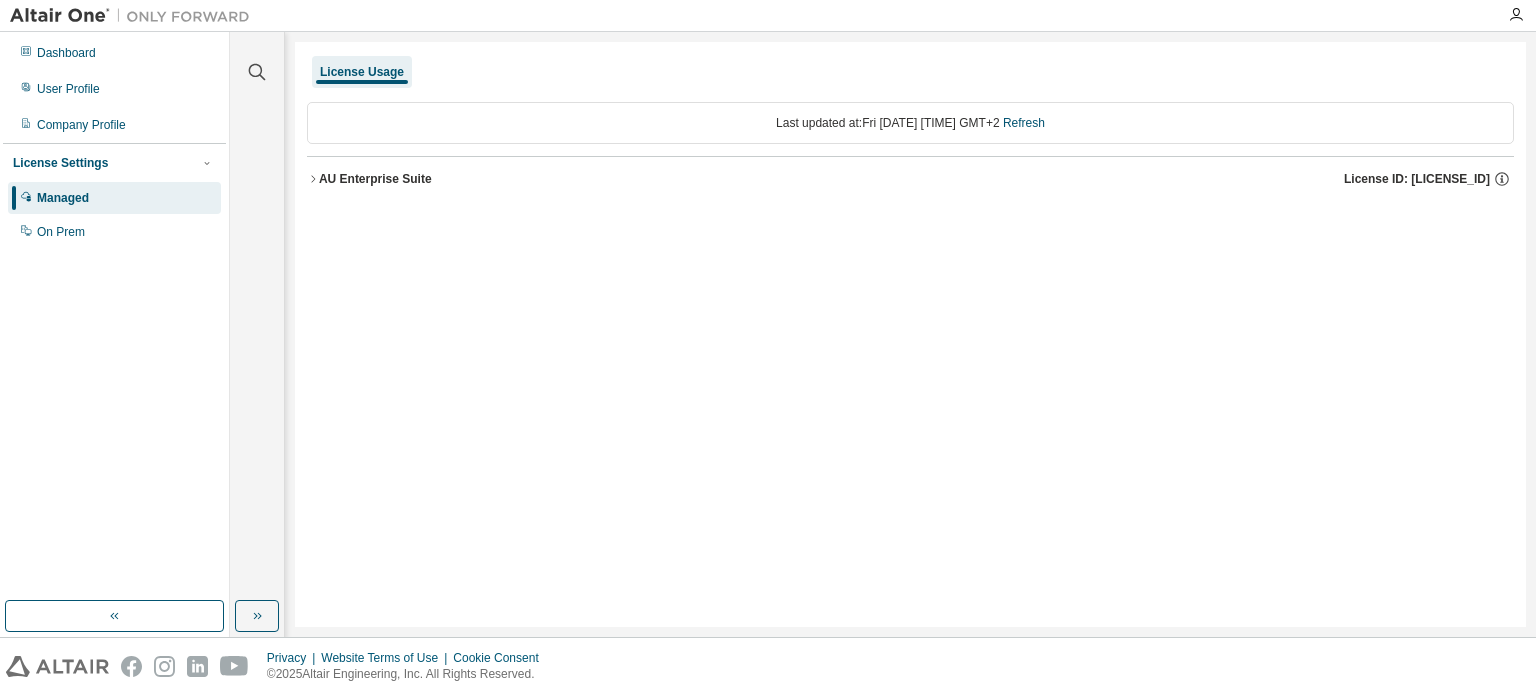click on "AU Enterprise Suite" at bounding box center [375, 179] 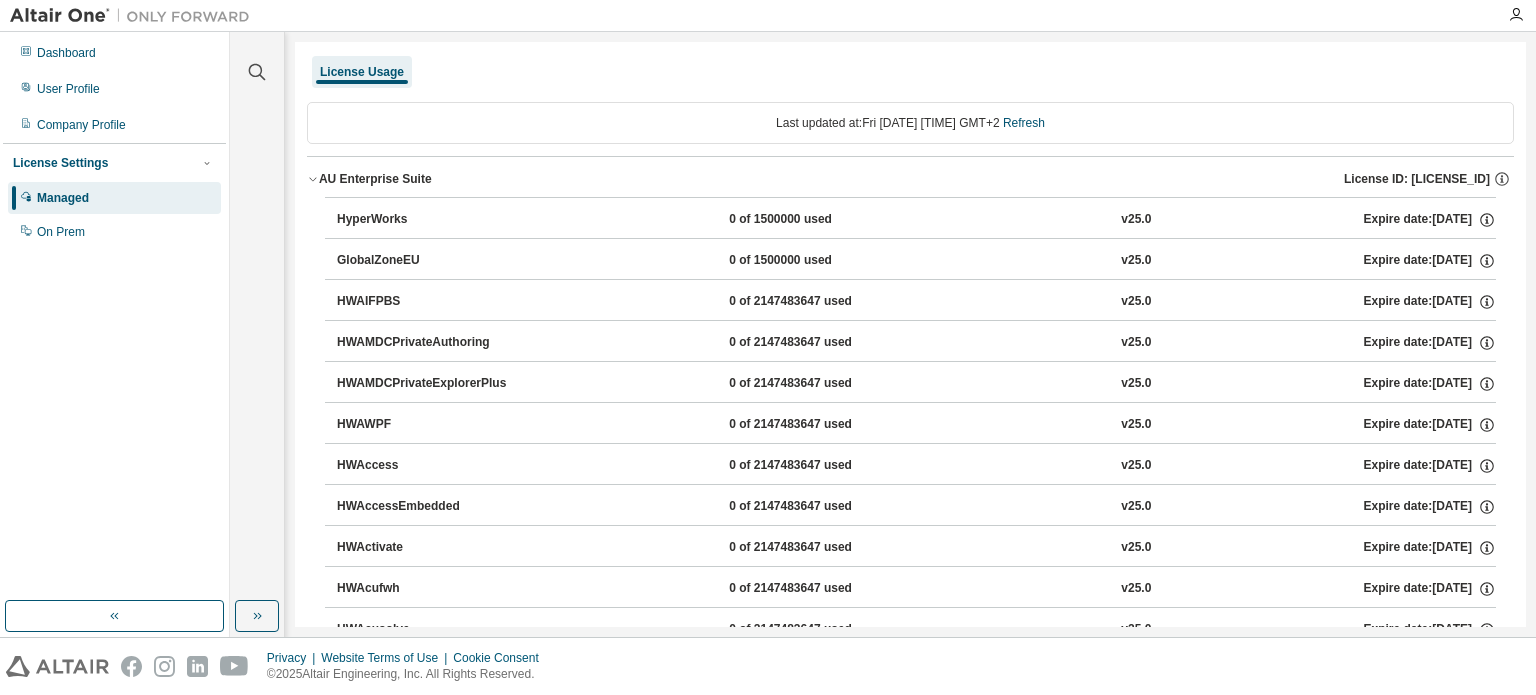 click on "AU Enterprise Suite" at bounding box center [375, 179] 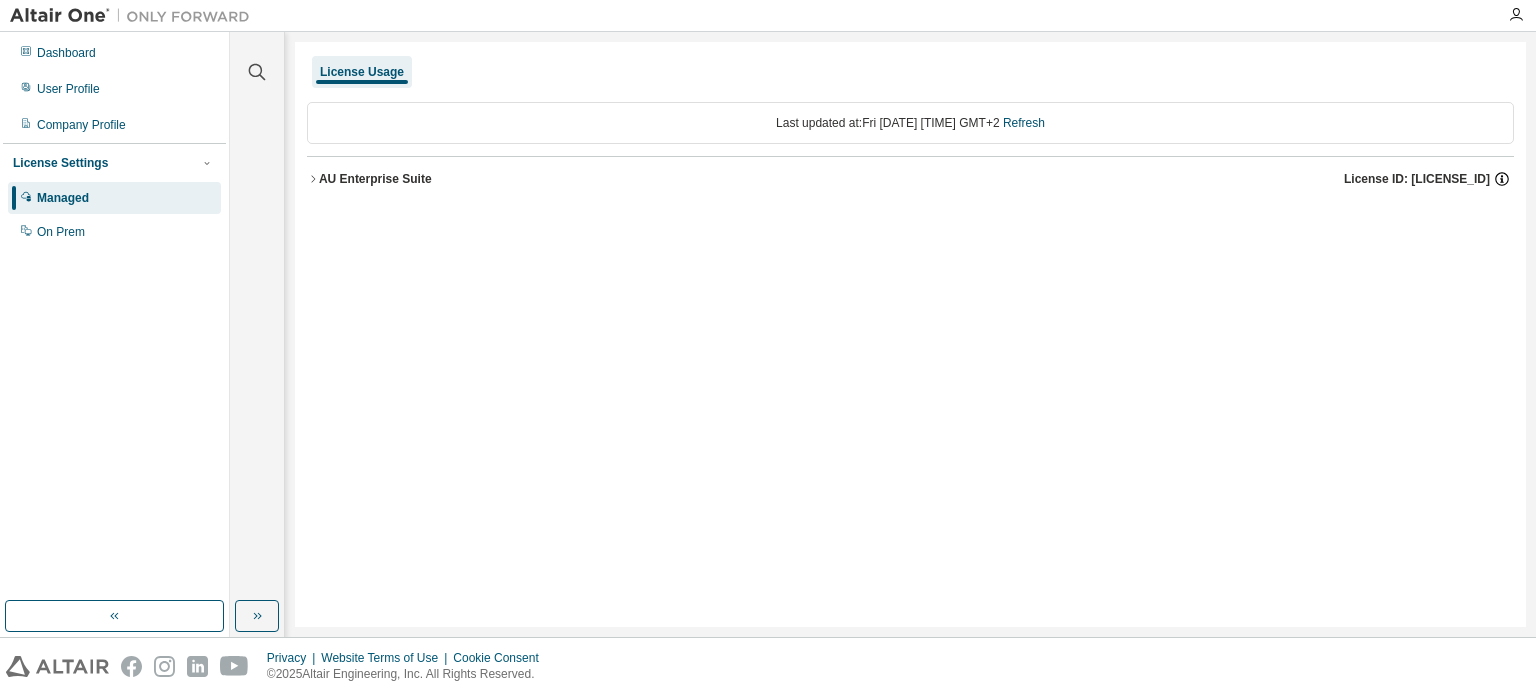 click 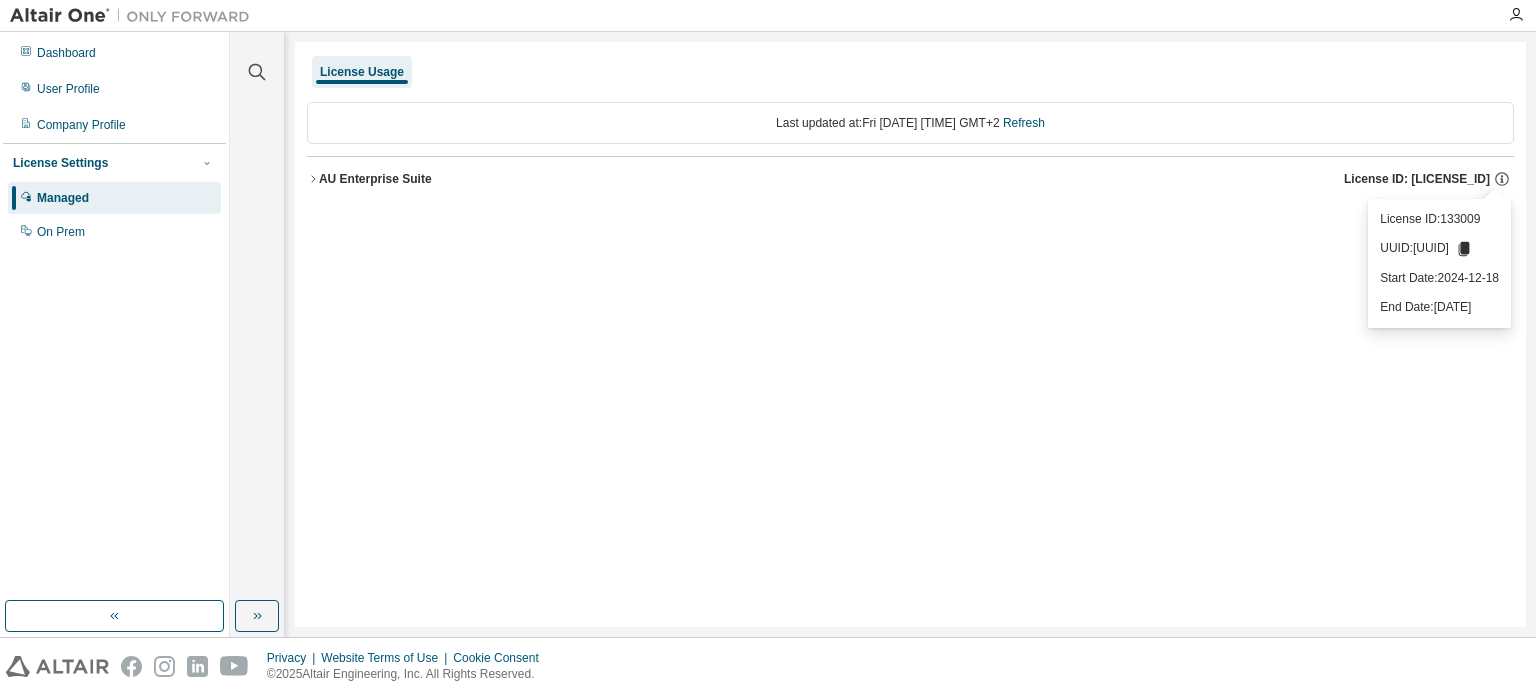 click on "License Usage" at bounding box center [910, 72] 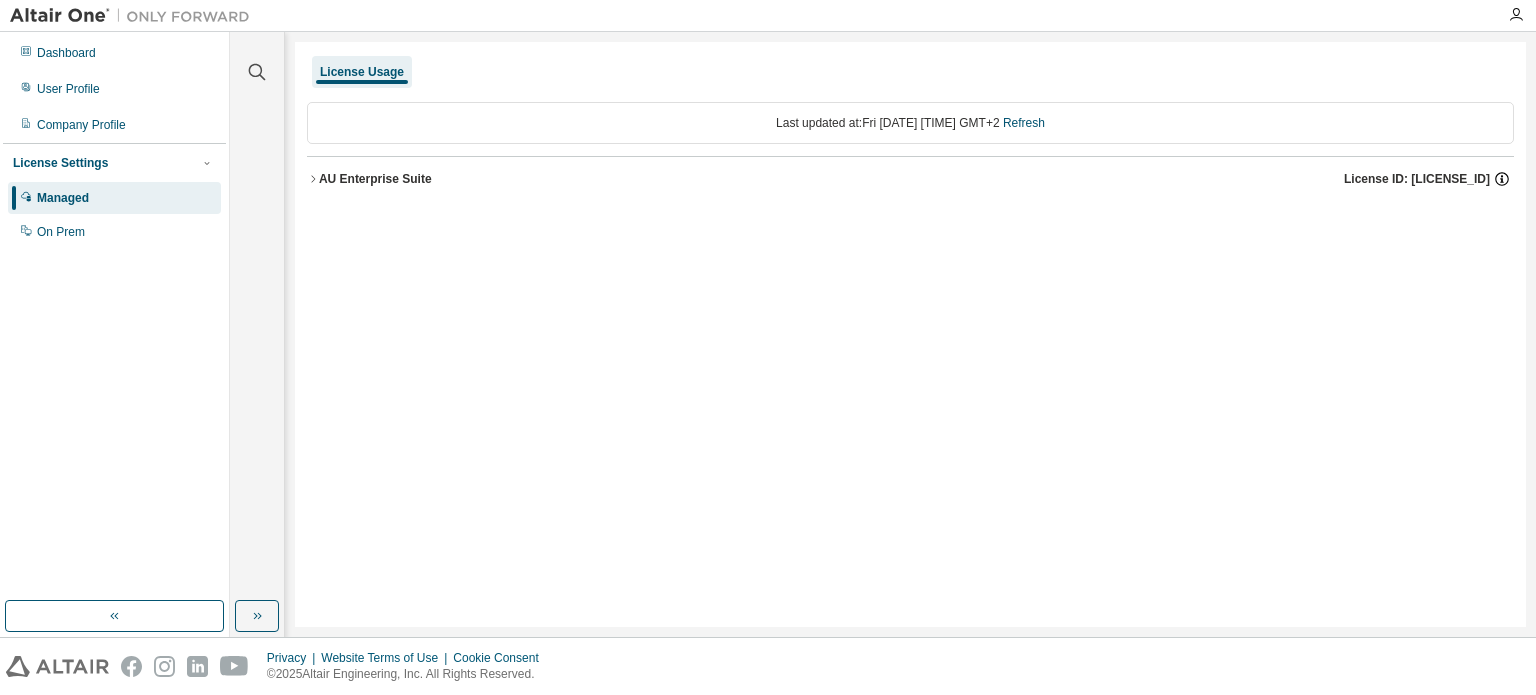 click 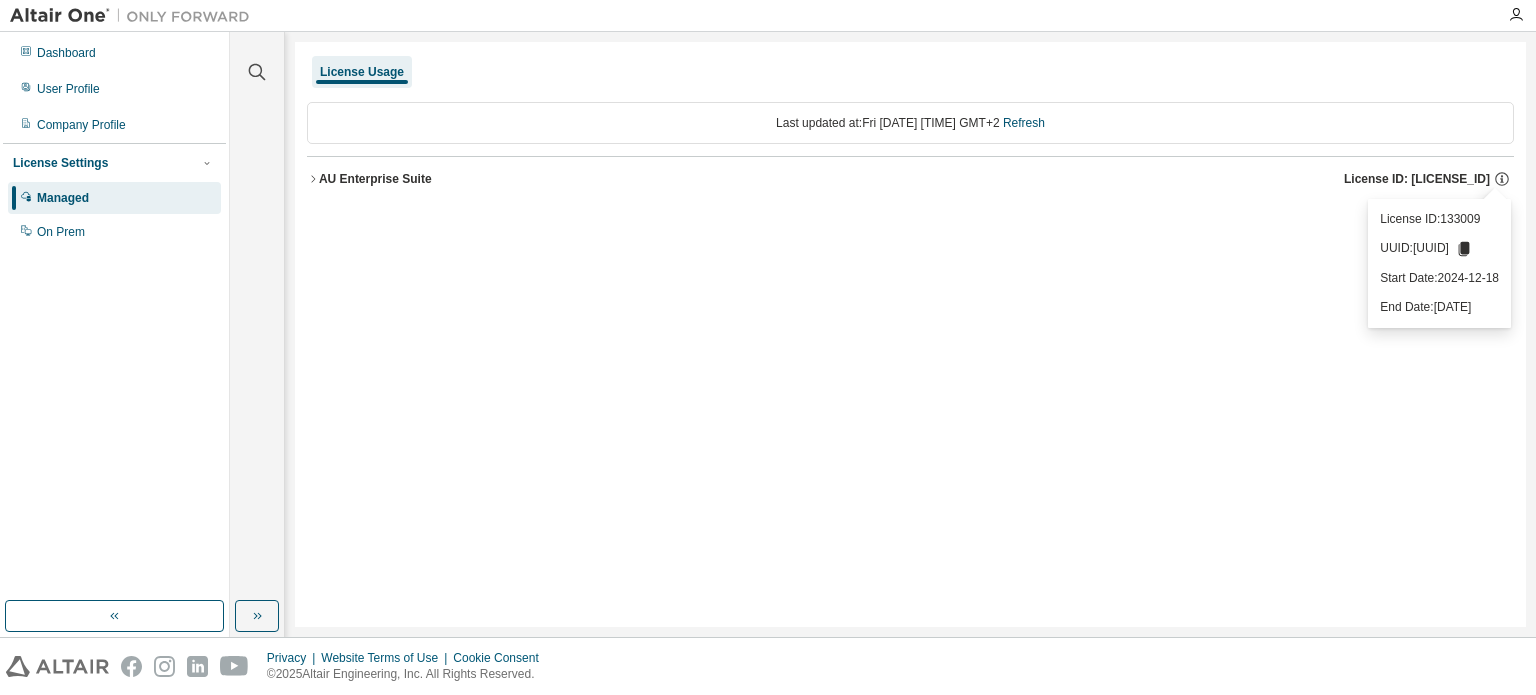 click 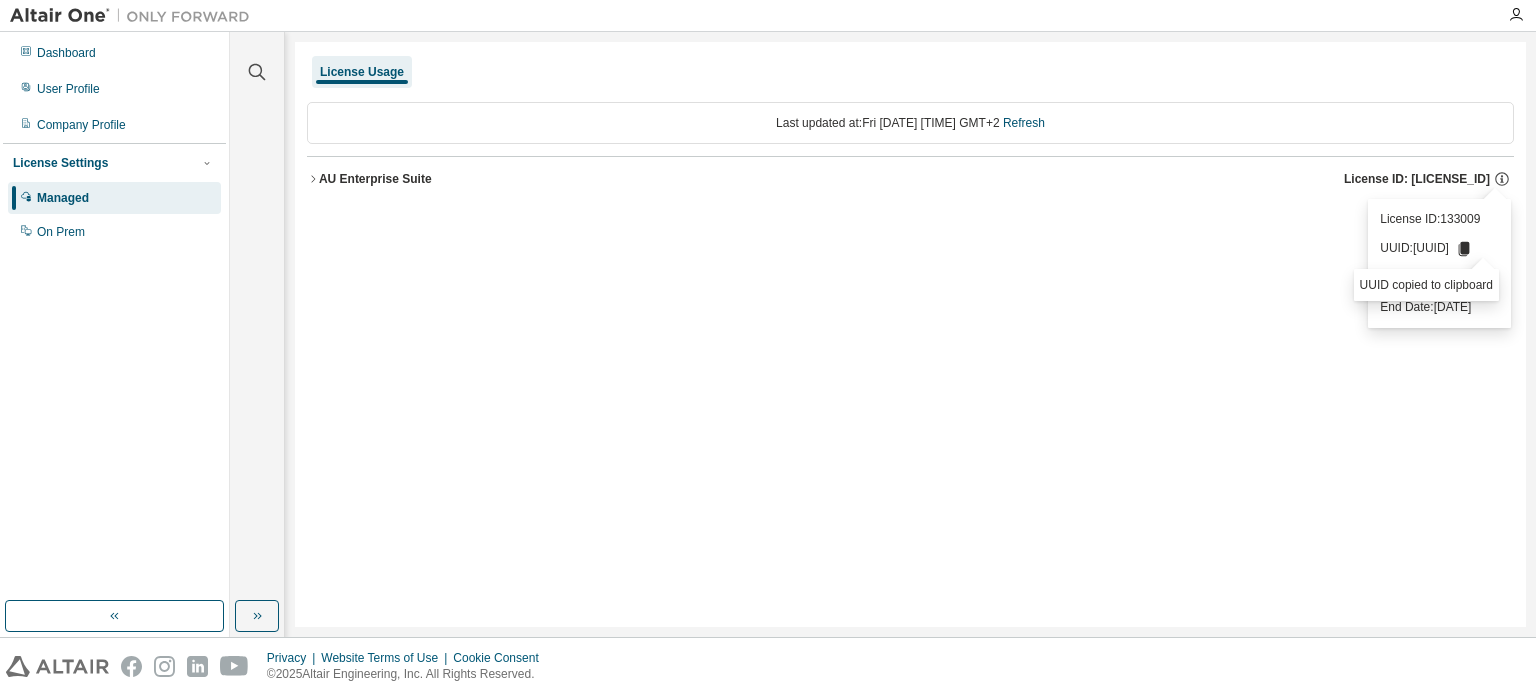 click on "UUID:  [UUID]" at bounding box center [1439, 249] 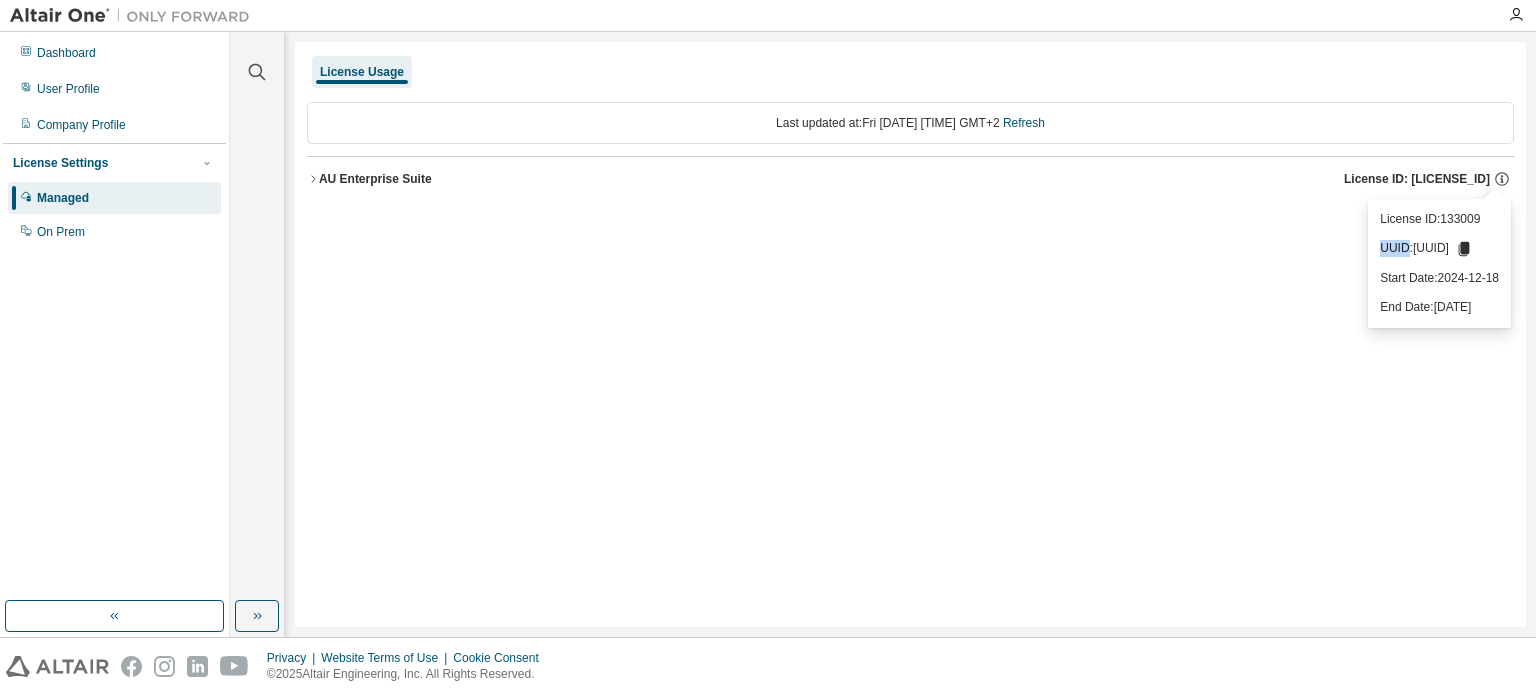 drag, startPoint x: 1194, startPoint y: 251, endPoint x: 1220, endPoint y: 255, distance: 26.305893 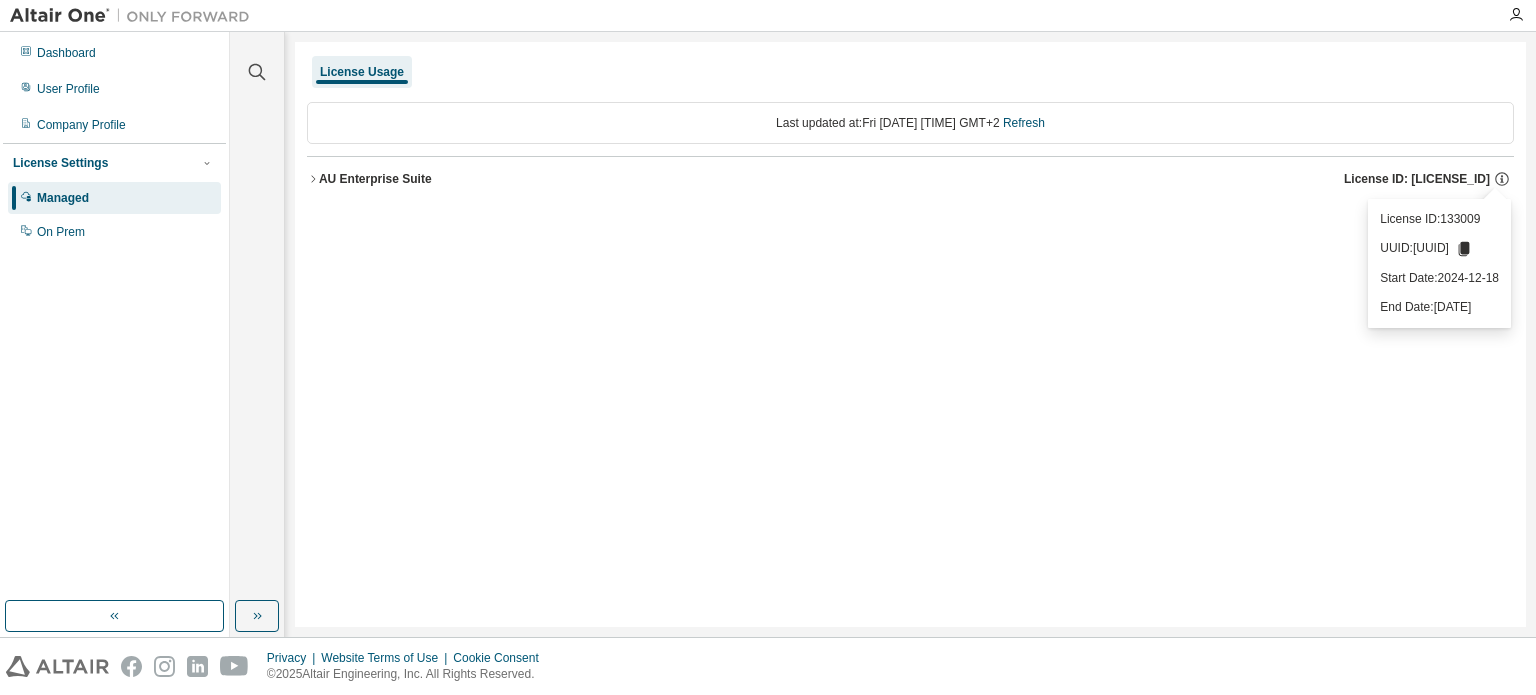 click on "License Usage Last updated at:  Fri [DATE] [TIME] GMT+2   Refresh AU Enterprise Suite License ID: [LICENSE_ID]" at bounding box center (910, 334) 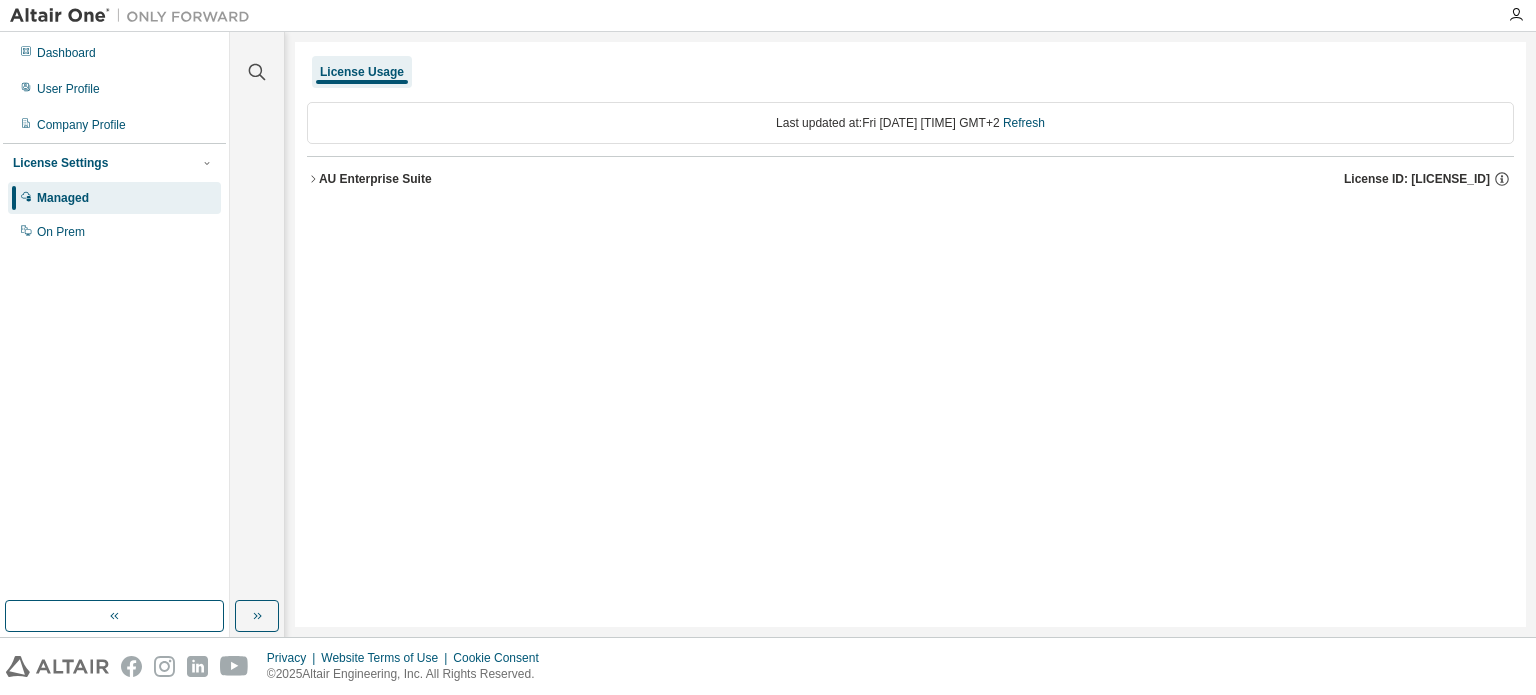 click on "License ID: [LICENSE_ID]" at bounding box center [1417, 179] 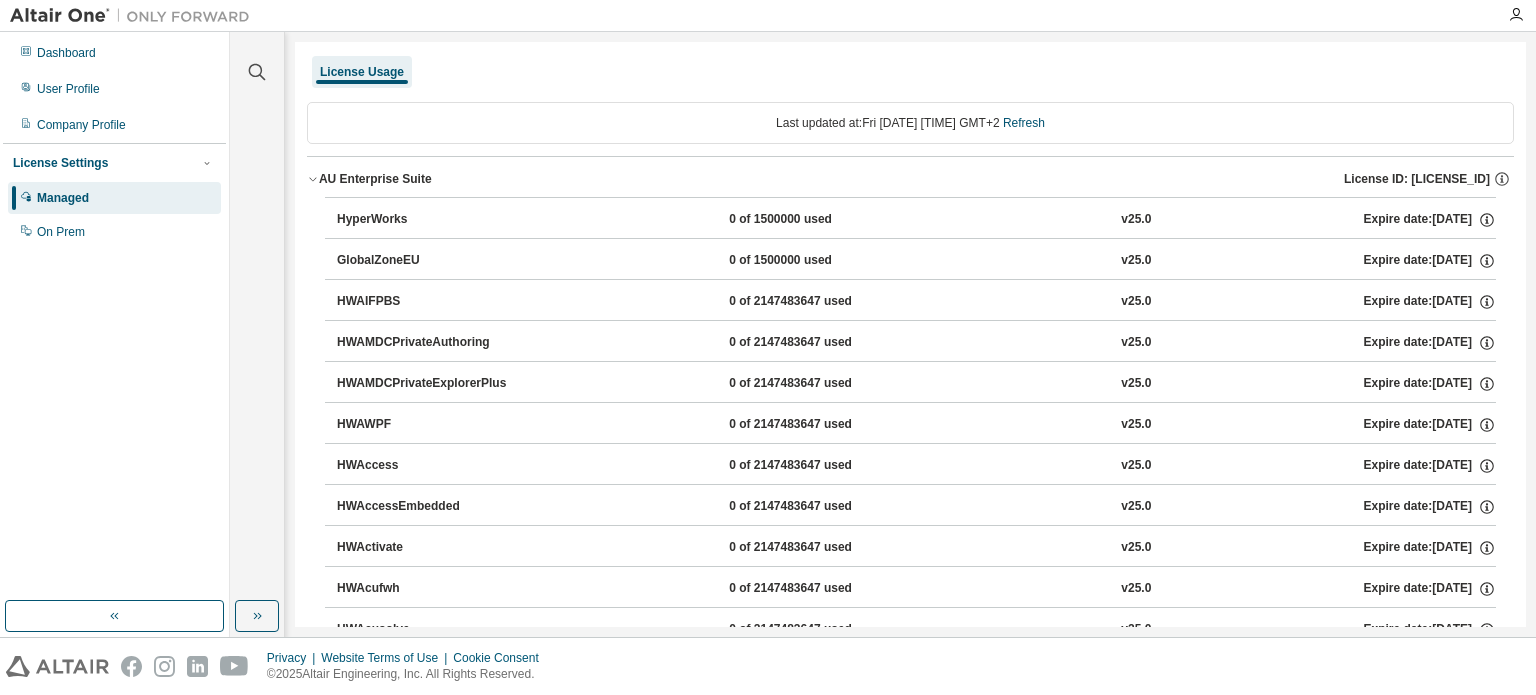 click on "License ID: [LICENSE_ID]" at bounding box center [1417, 179] 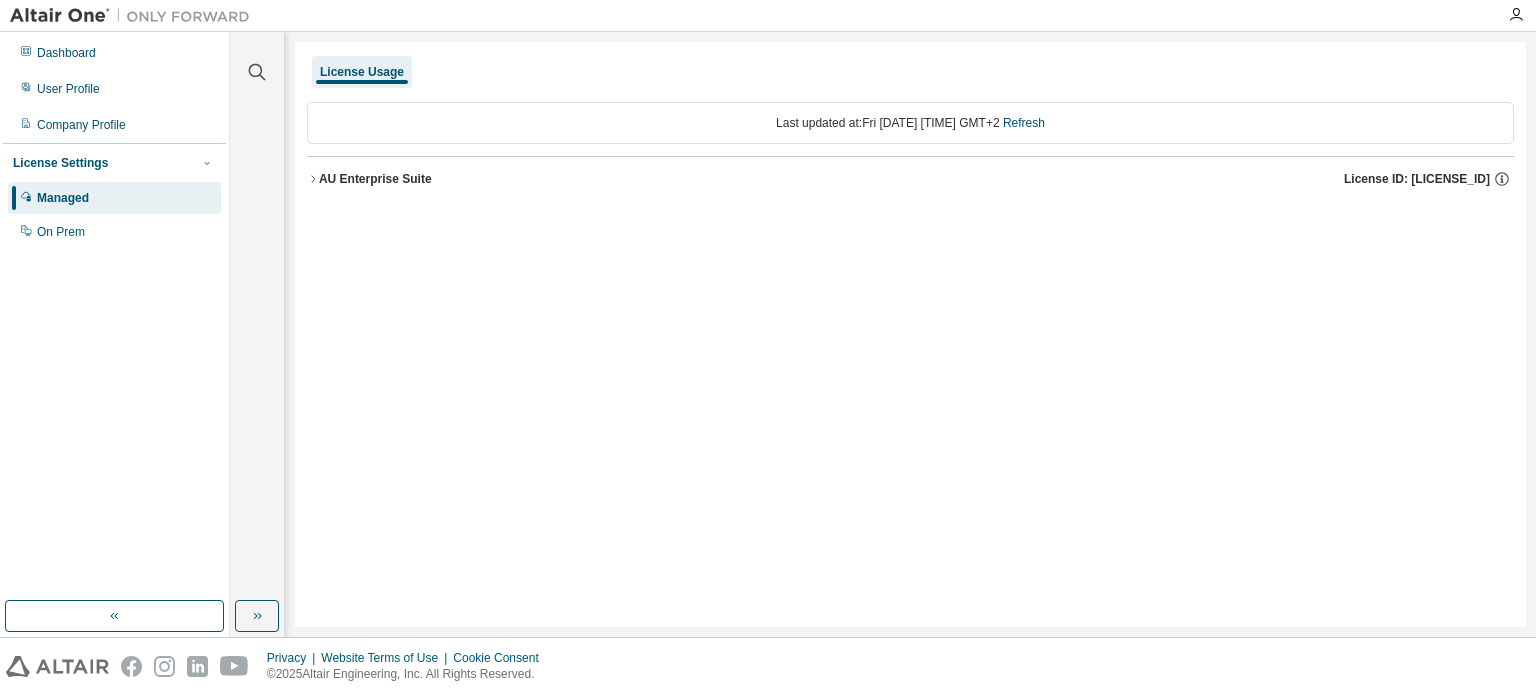 click on "License ID: [LICENSE_ID]" at bounding box center [1429, 179] 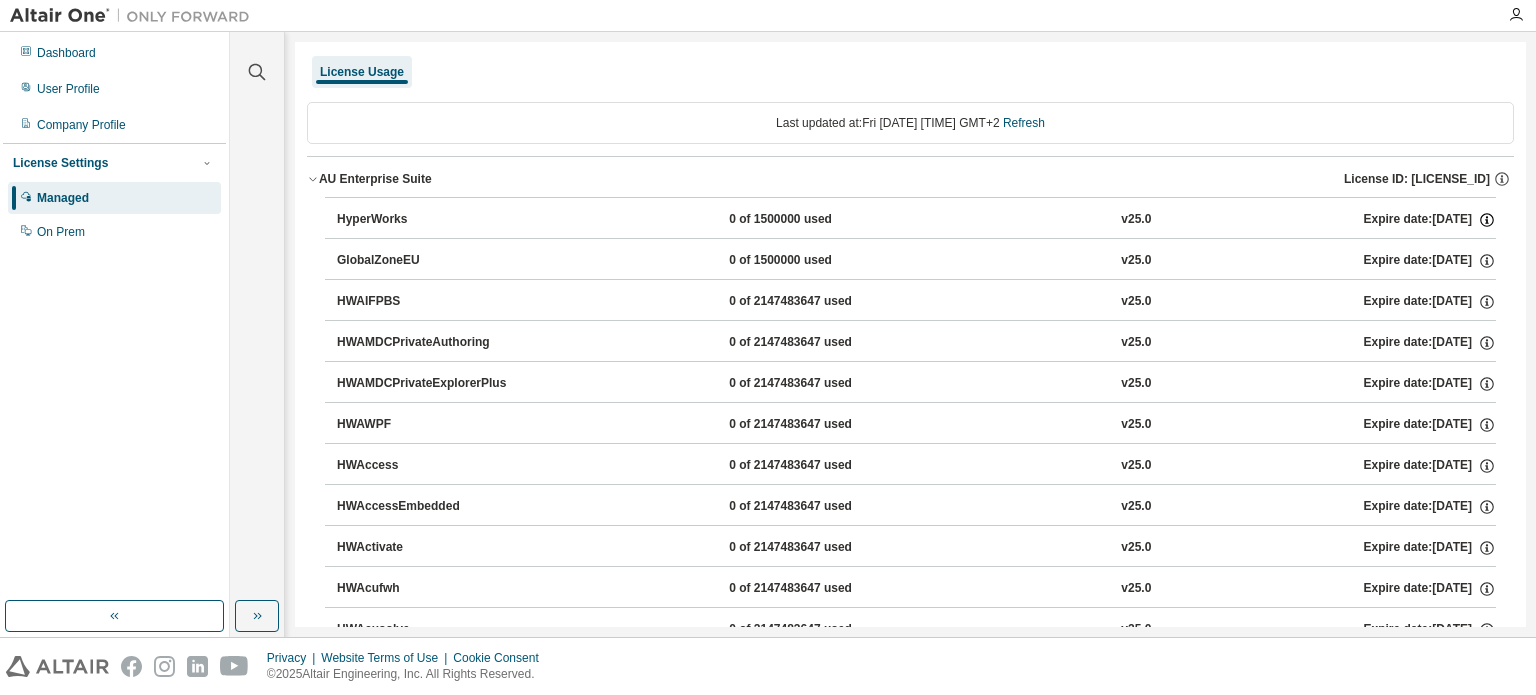 click 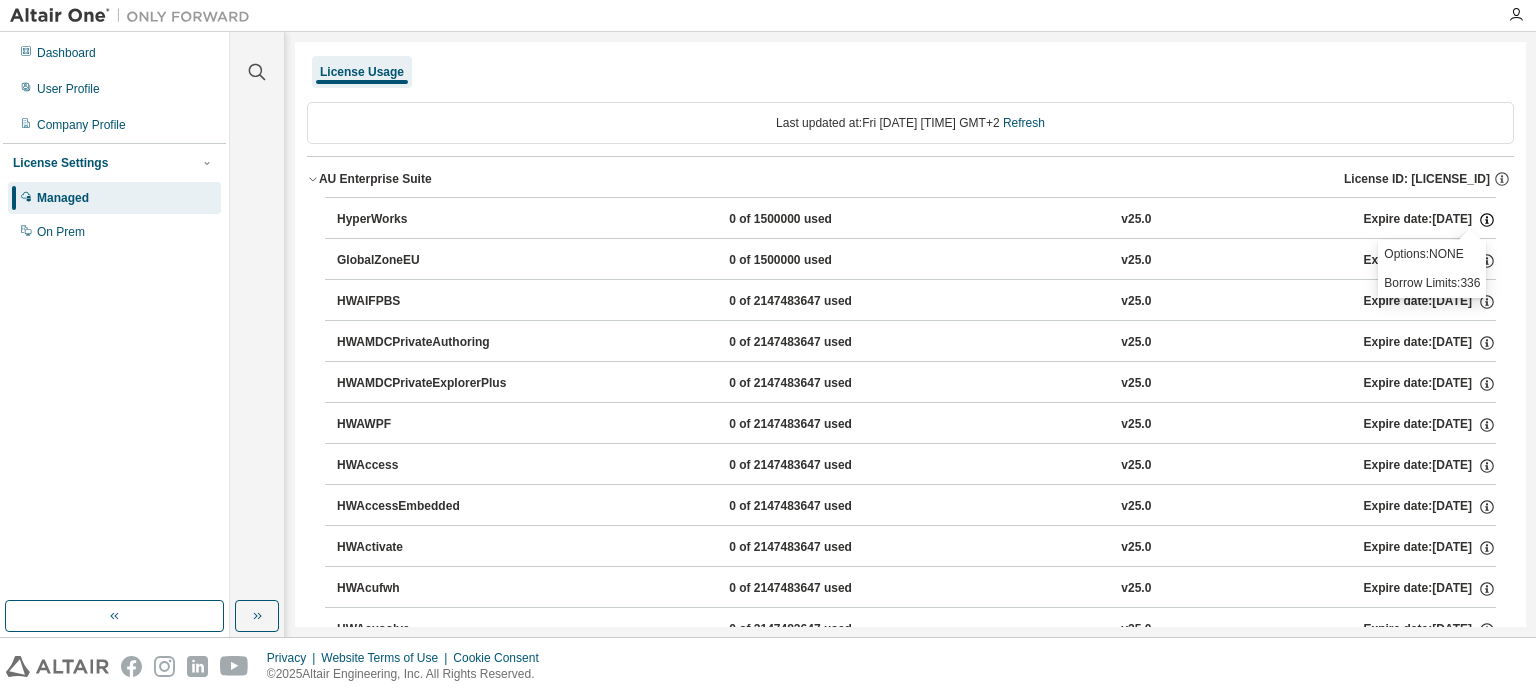 click 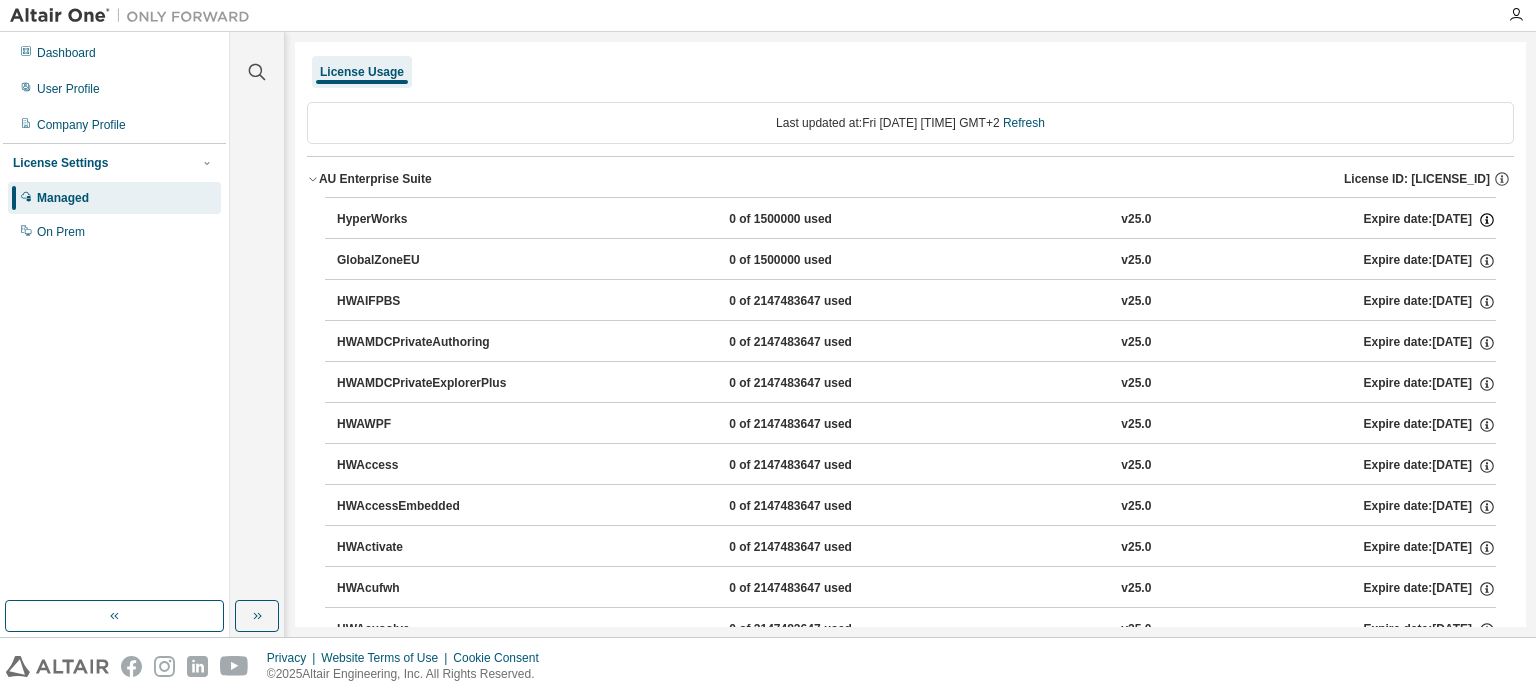 click 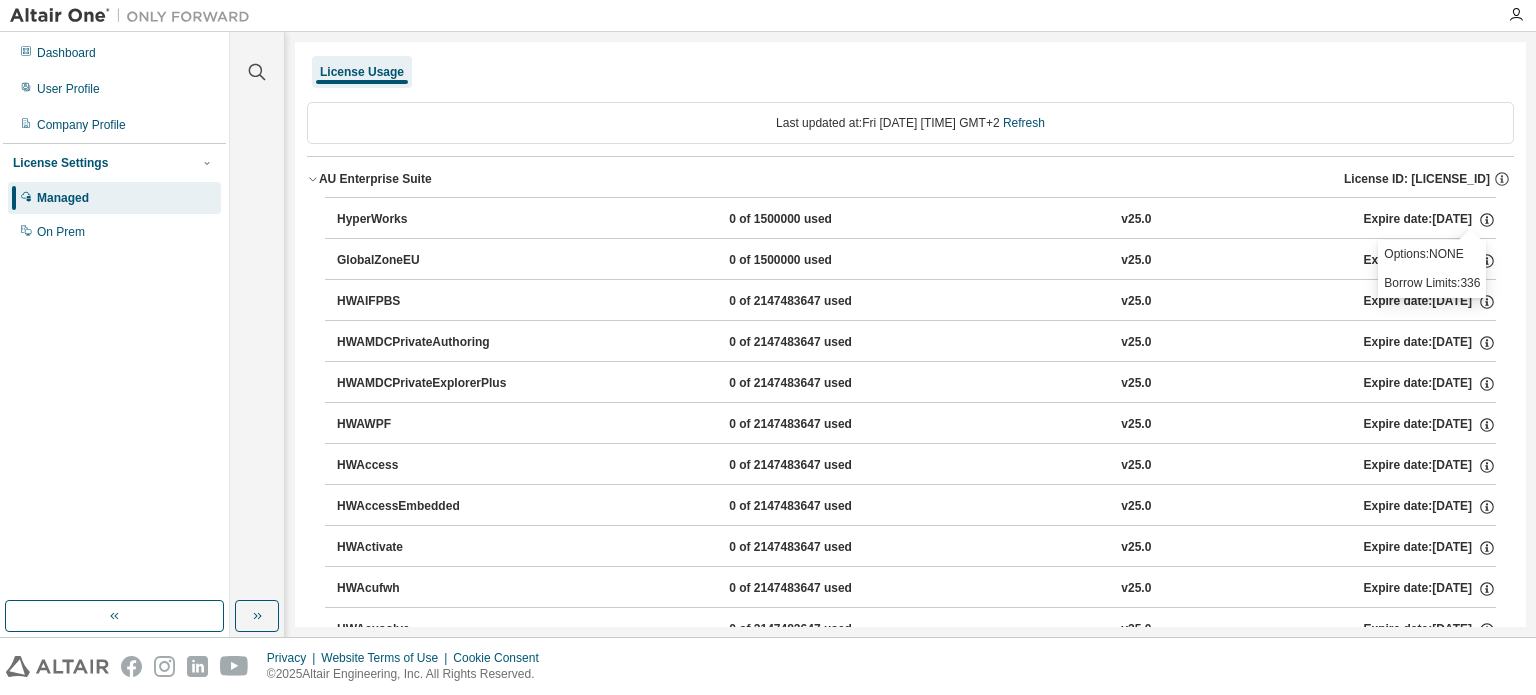 click on "Options:  NONE Borrow Limits:  336" at bounding box center [1432, 269] 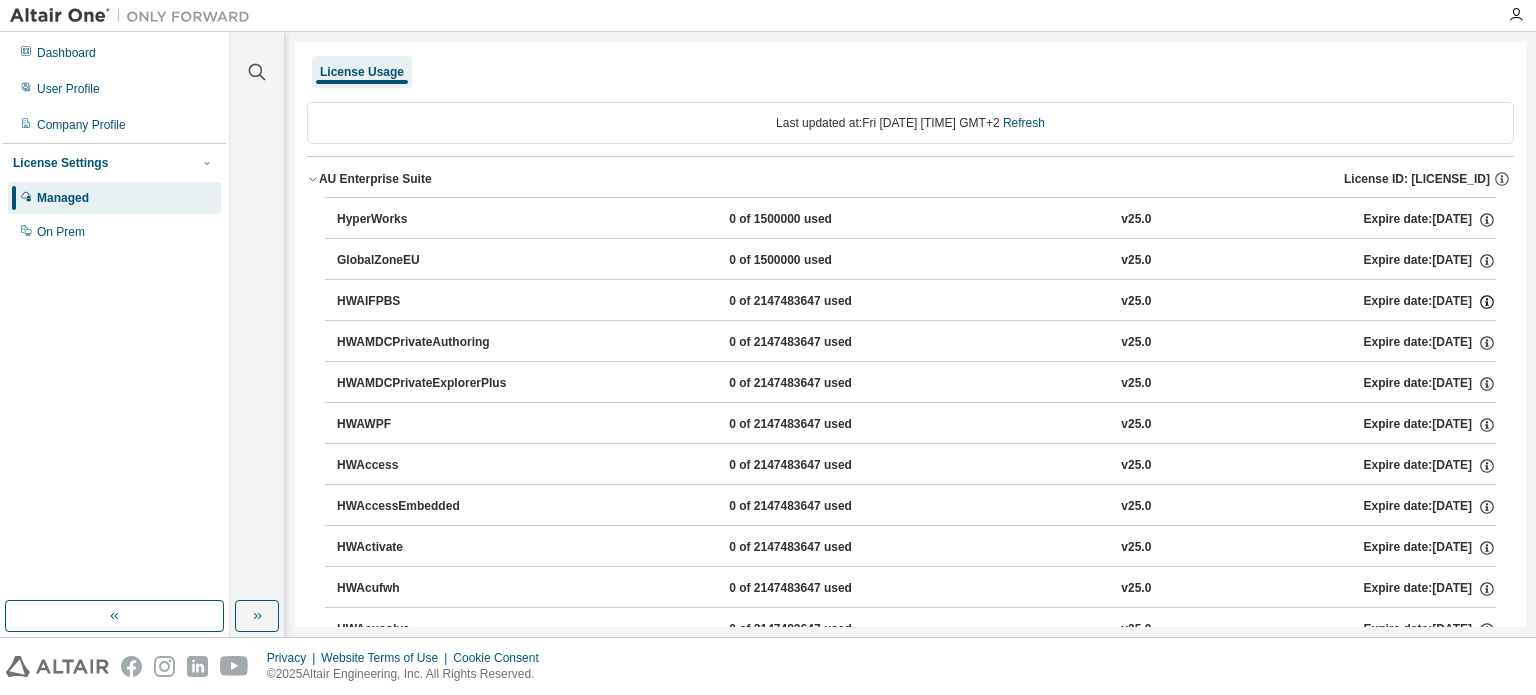 click 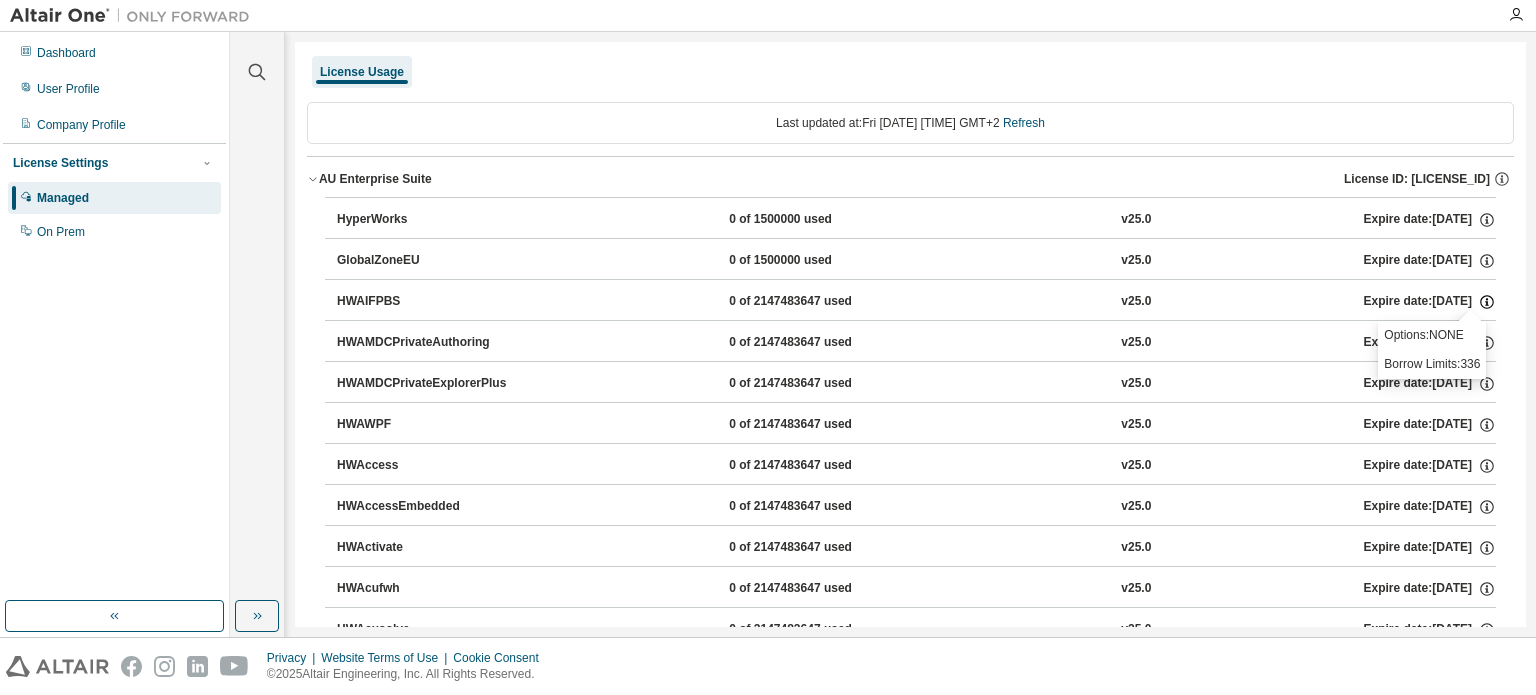 click 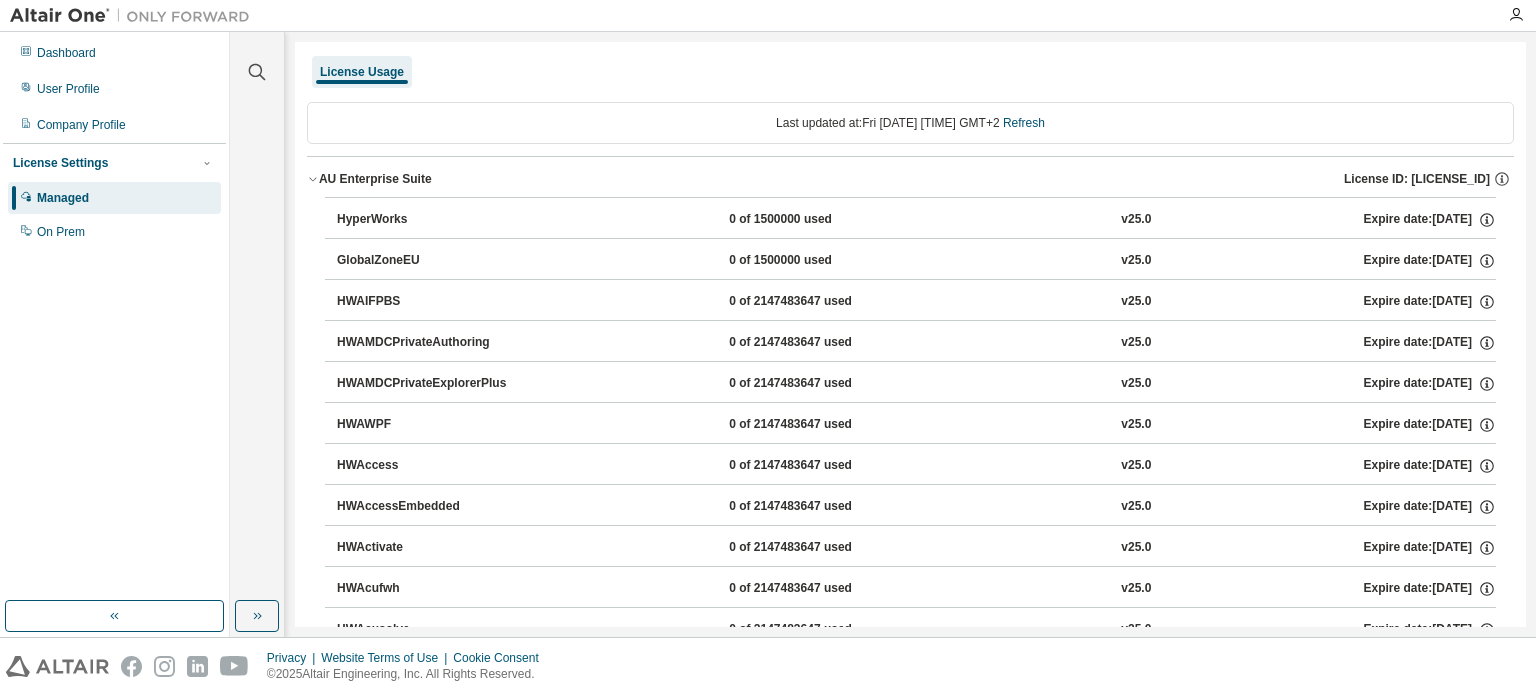 click on "License ID: [LICENSE_ID]" at bounding box center (1417, 179) 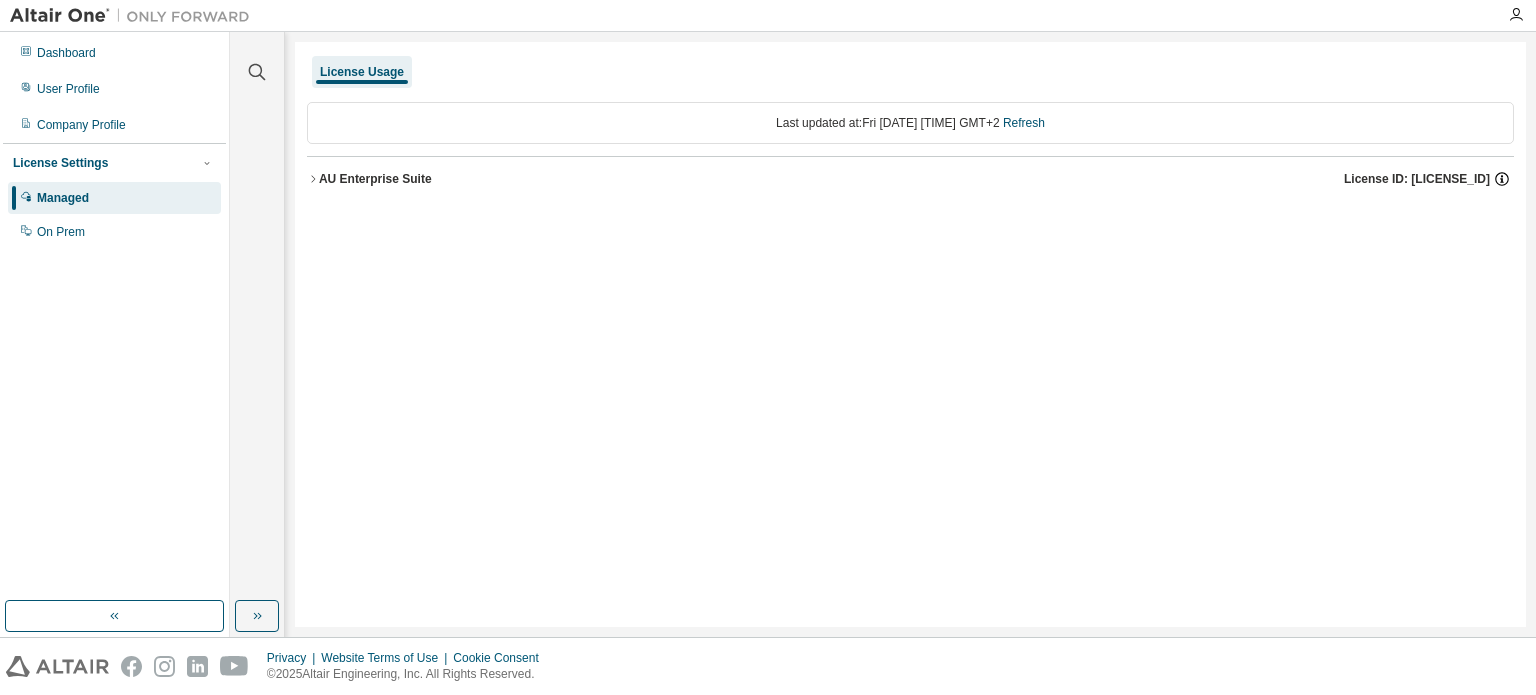click 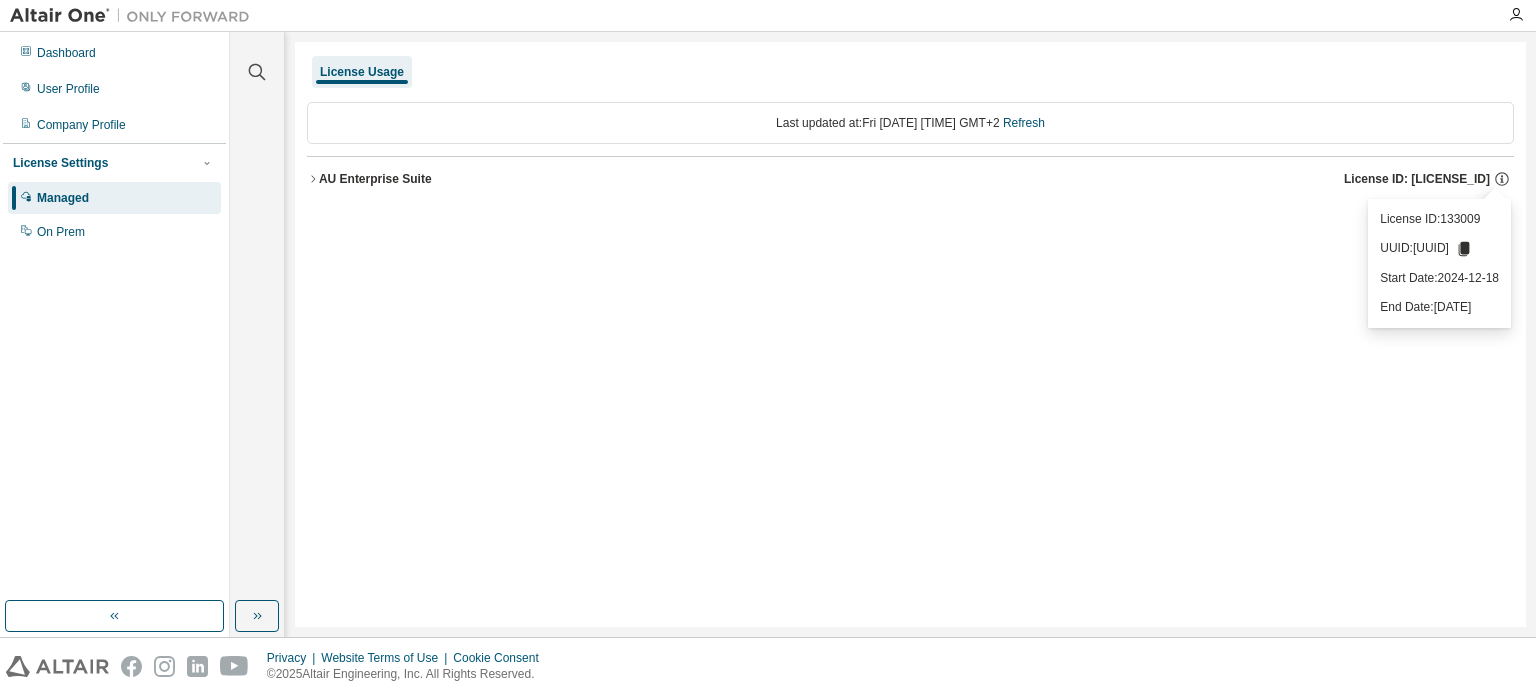 click on "License Usage Last updated at:  Fri [DATE] [TIME] GMT+2   Refresh AU Enterprise Suite License ID: [LICENSE_ID]" at bounding box center [910, 334] 